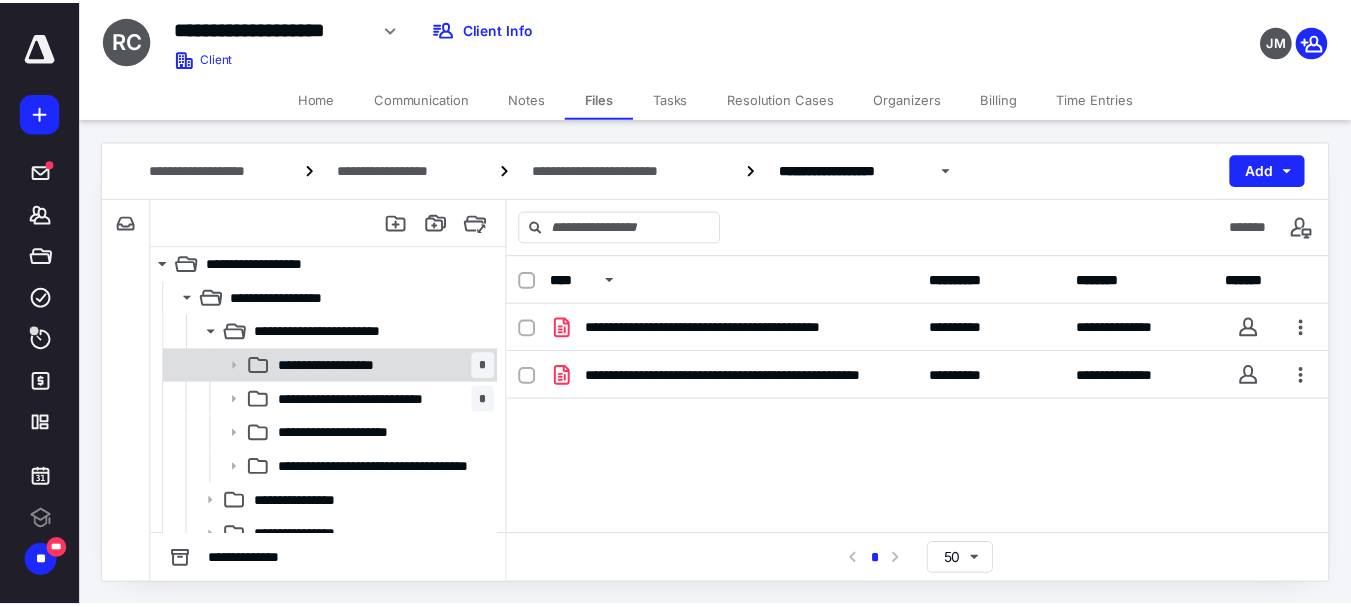 scroll, scrollTop: 0, scrollLeft: 0, axis: both 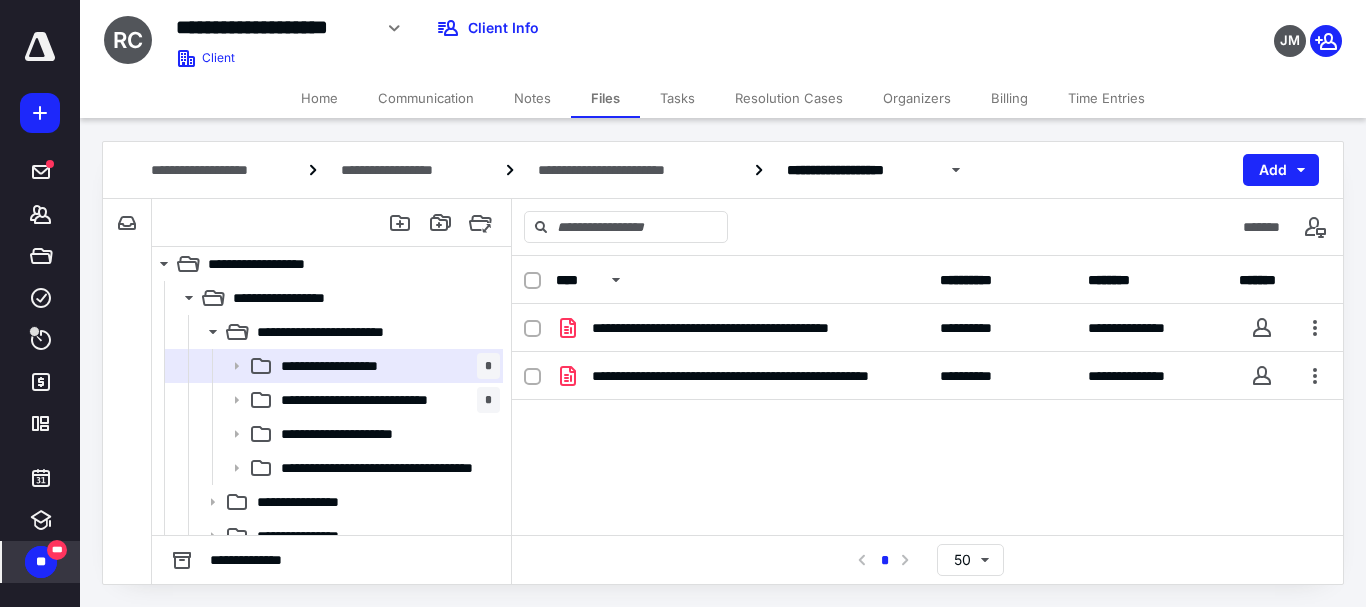 click on "**" at bounding box center (41, 562) 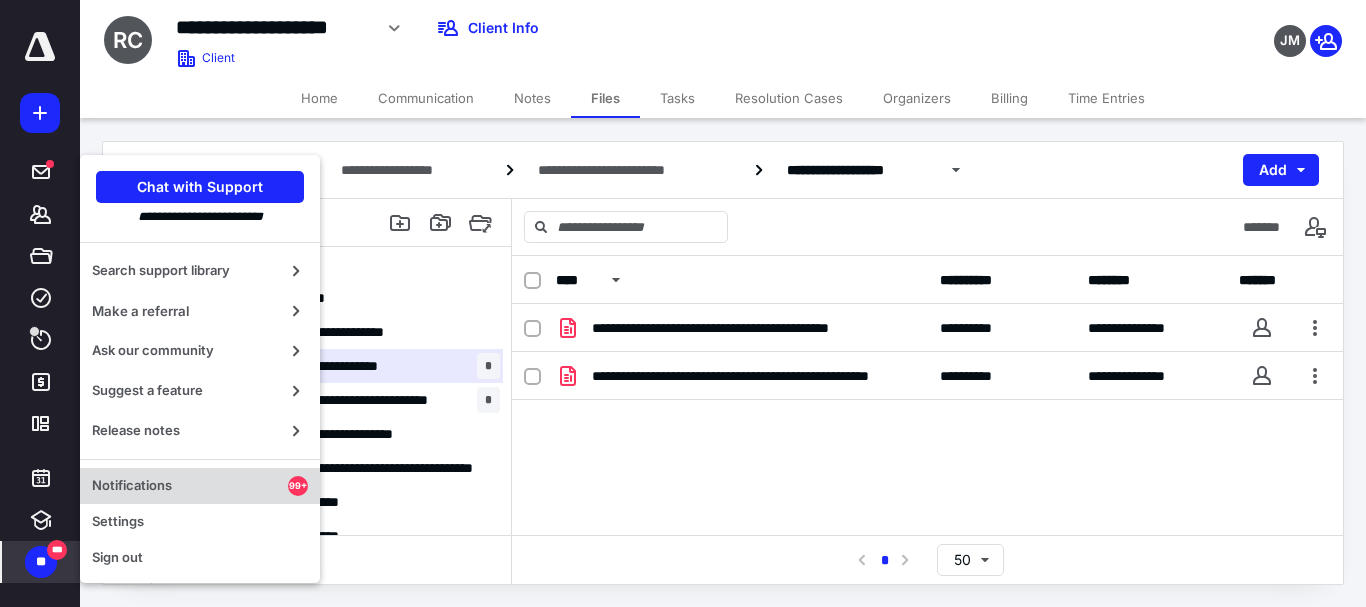 click on "Notifications" at bounding box center (190, 486) 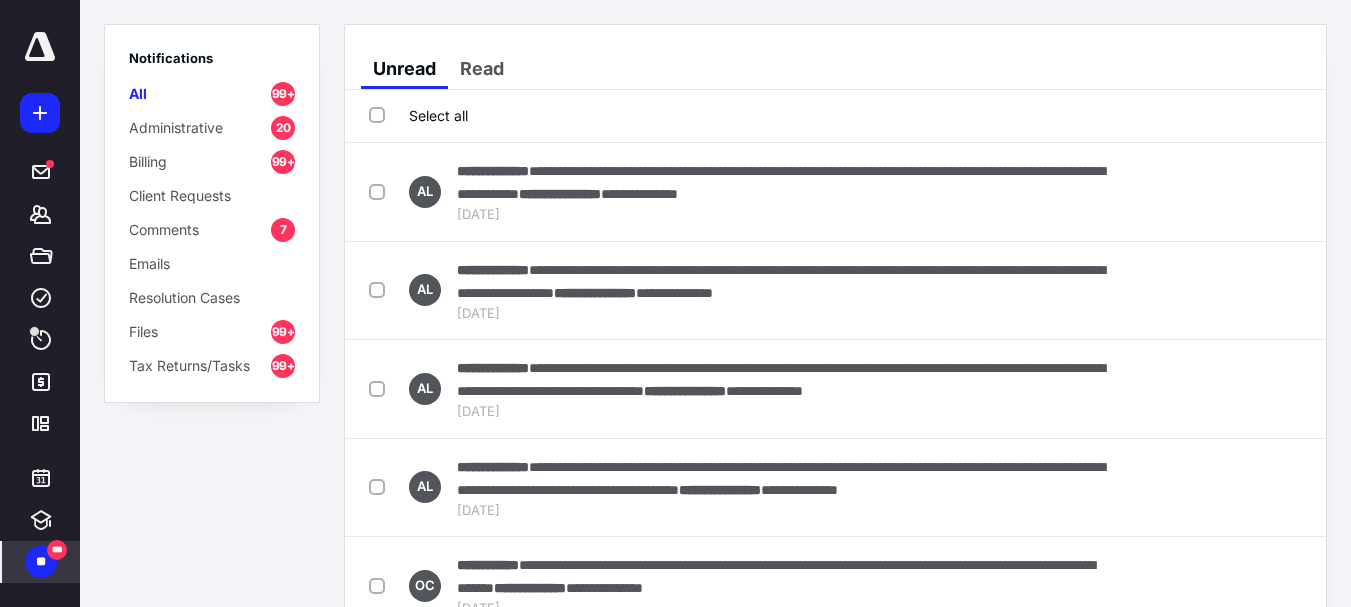 click on "Comments" at bounding box center (164, 229) 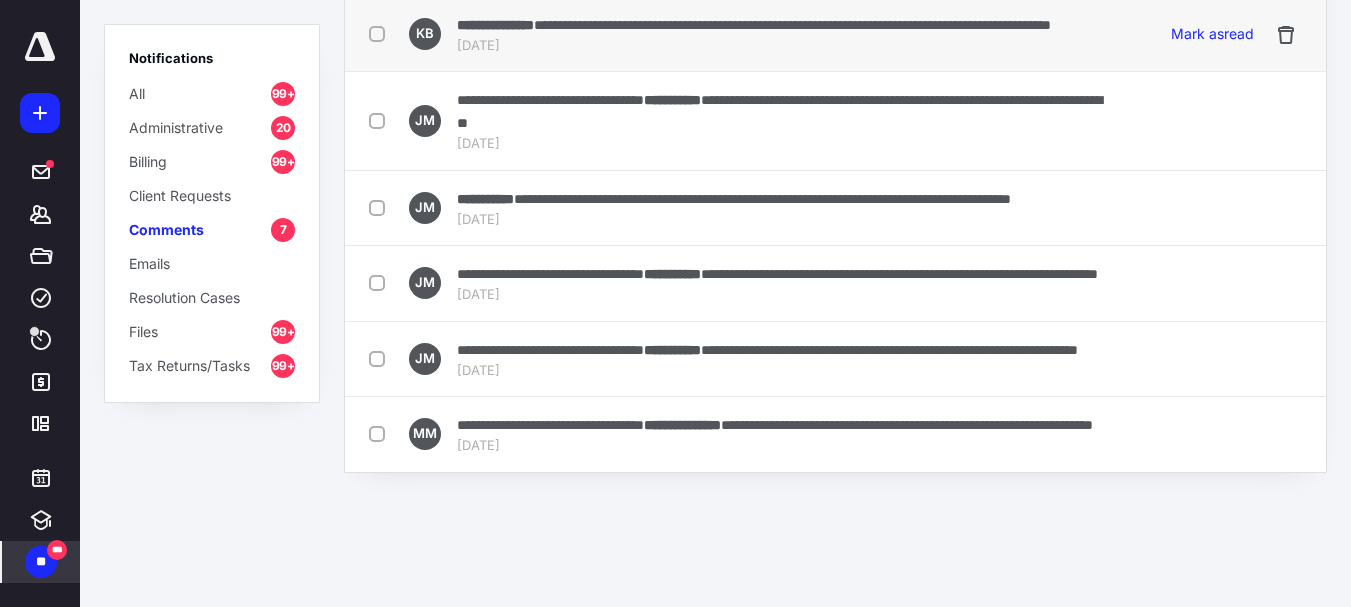 scroll, scrollTop: 0, scrollLeft: 0, axis: both 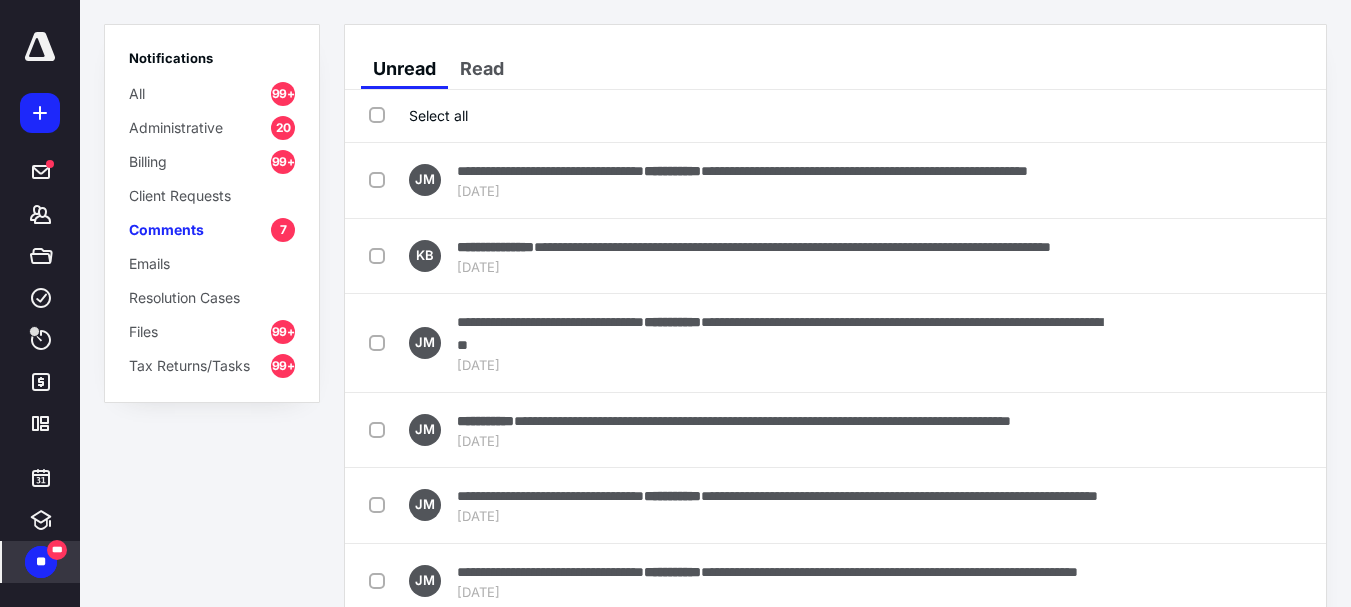 click on "Billing 99+" at bounding box center [212, 161] 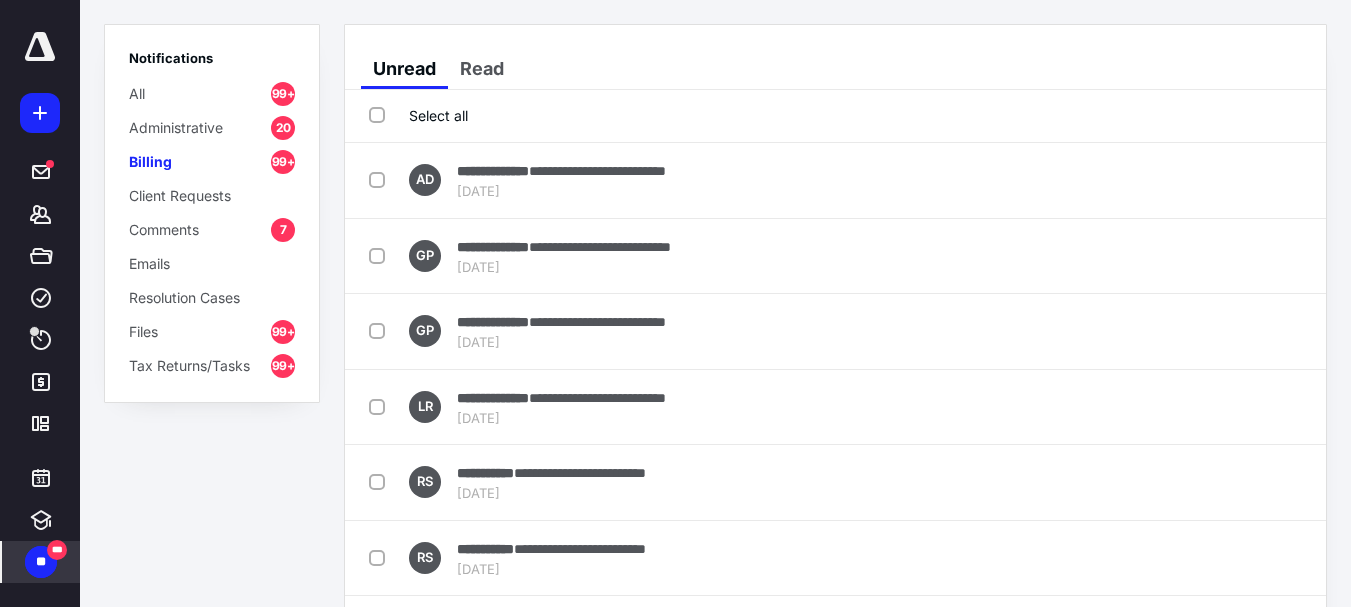 click on "Administrative" at bounding box center [176, 127] 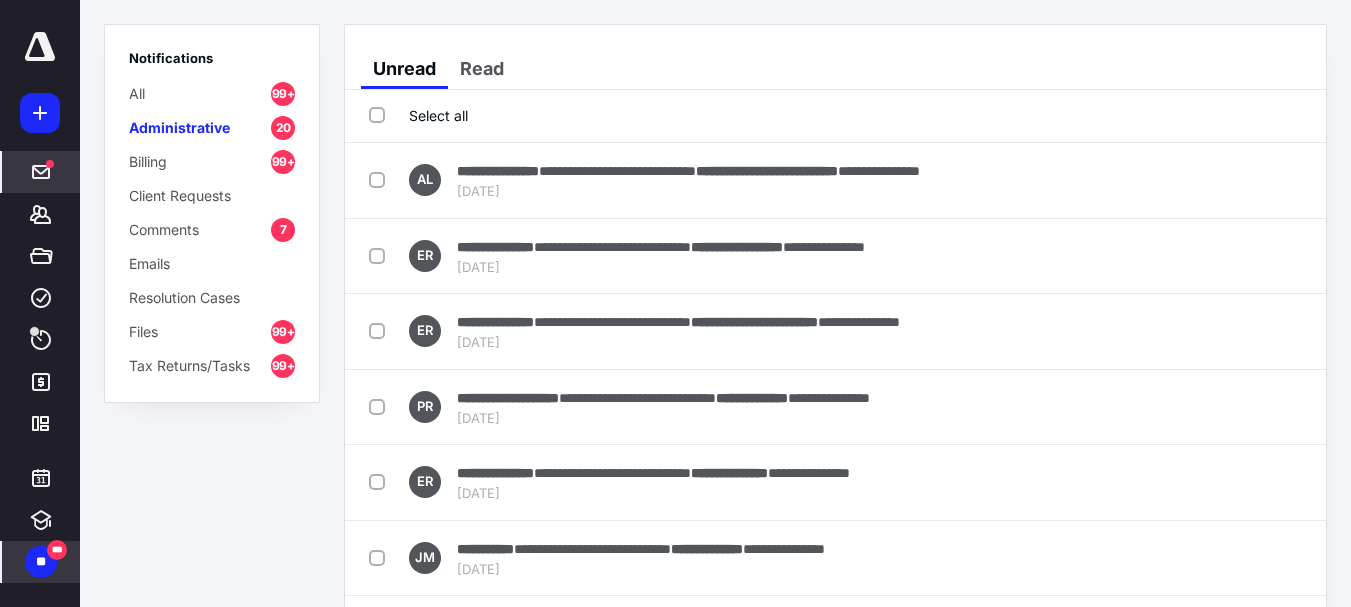 click at bounding box center [41, 172] 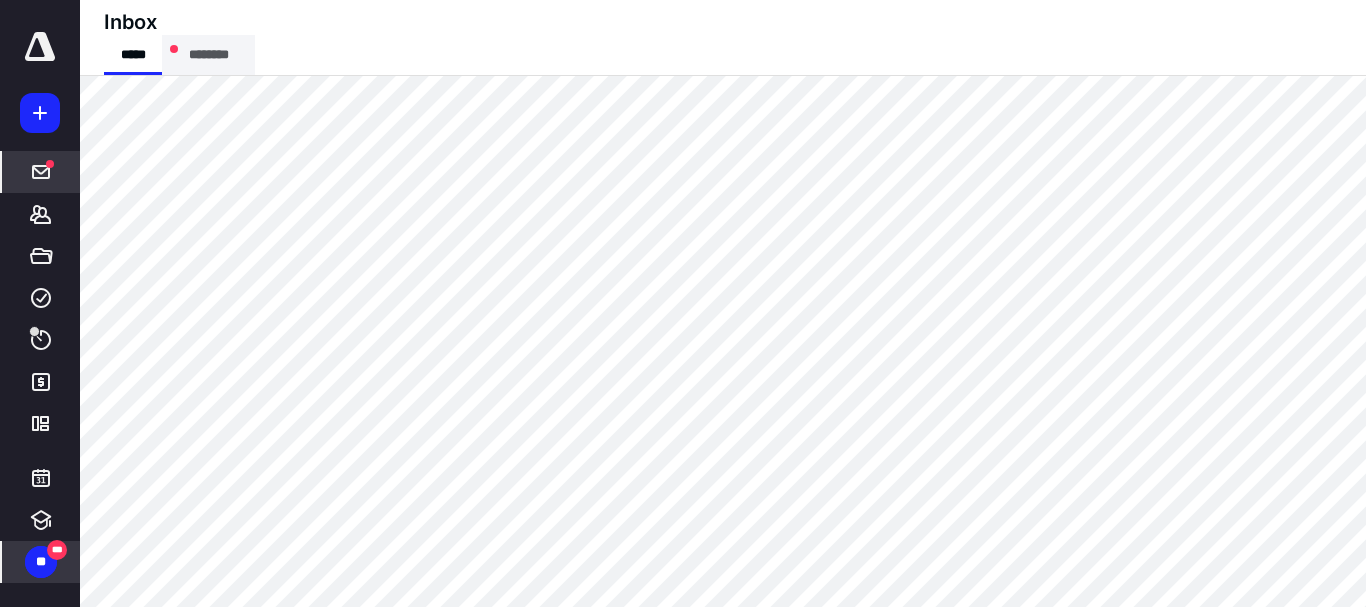 click on "********" at bounding box center [208, 55] 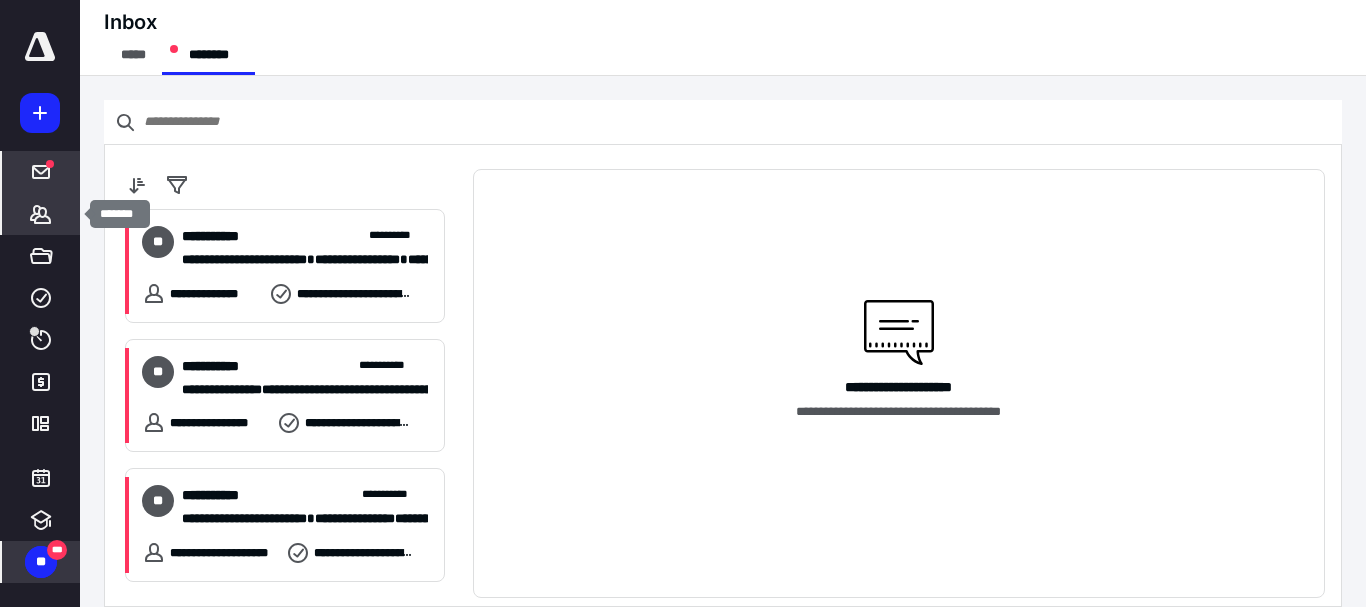 click on "*******" at bounding box center [41, 214] 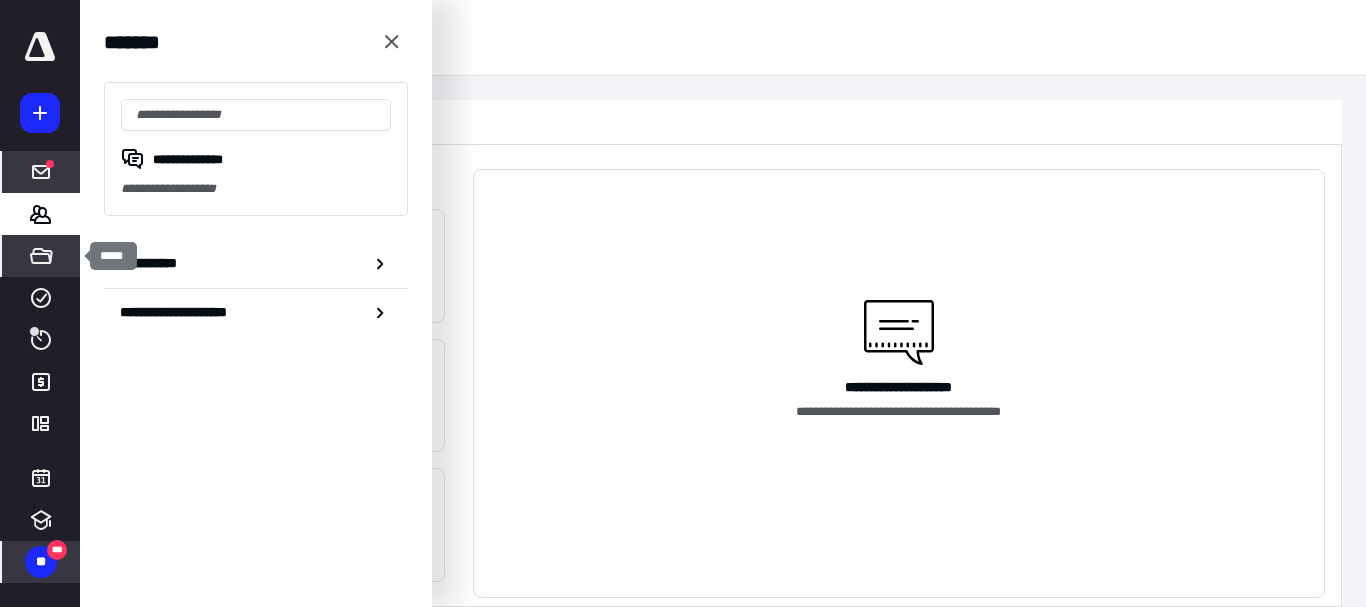 click on "*****" at bounding box center (41, 256) 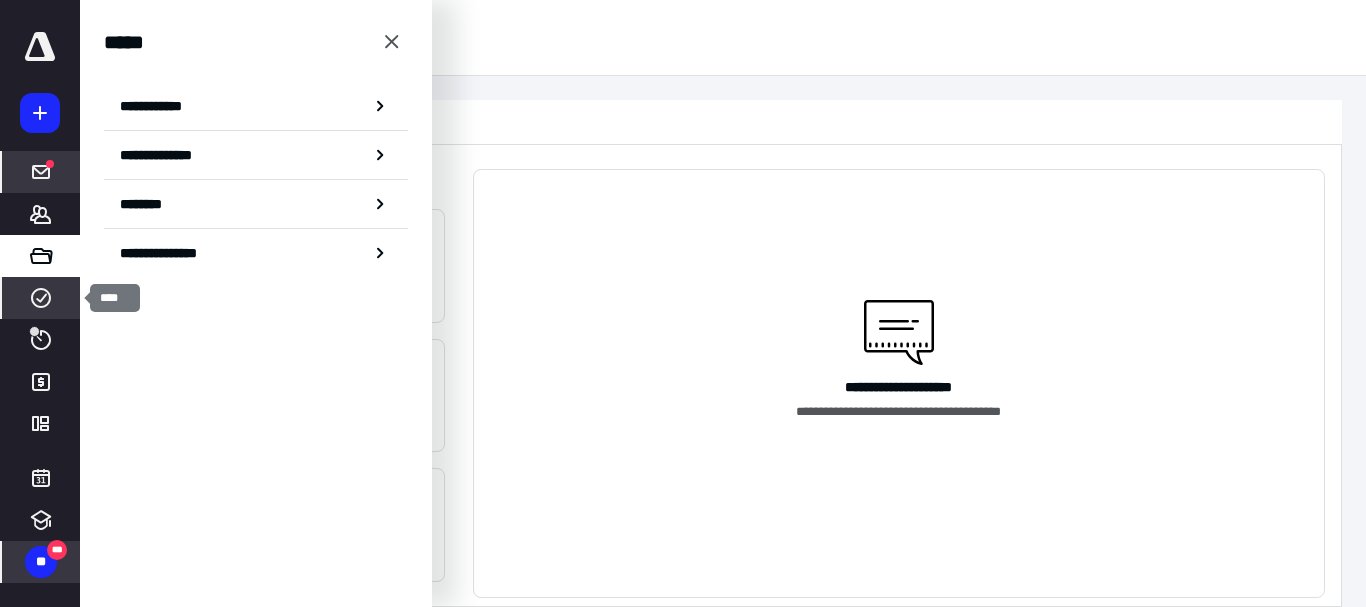 click 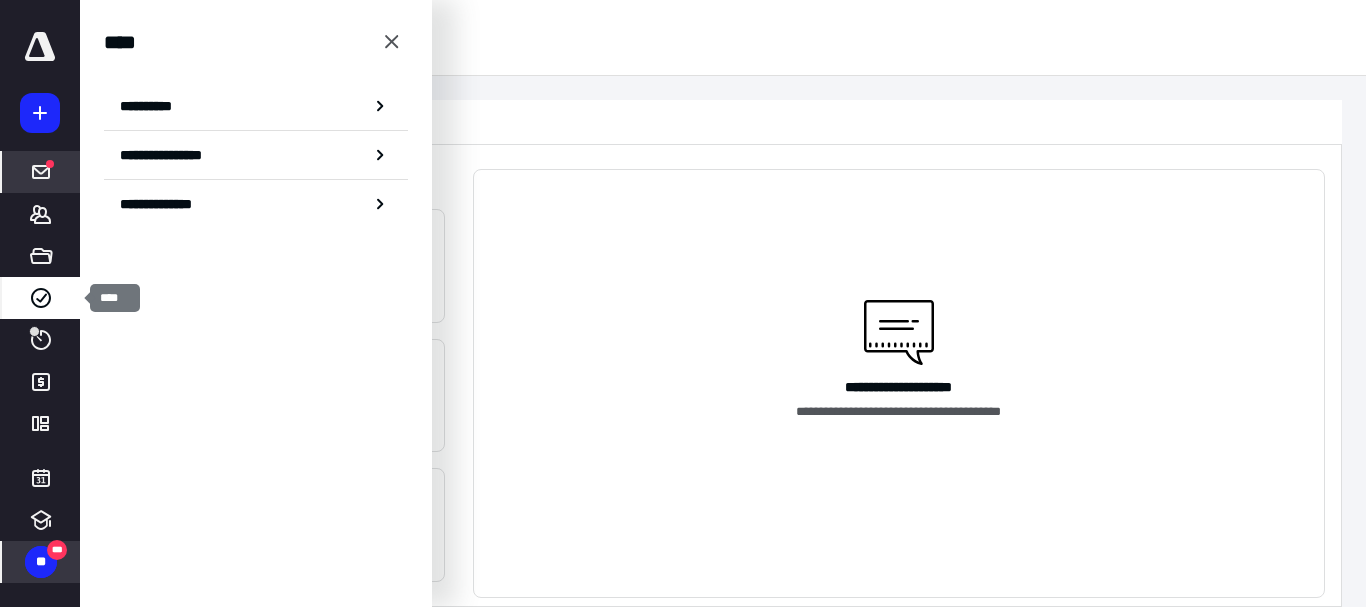 click on "****" at bounding box center [41, 298] 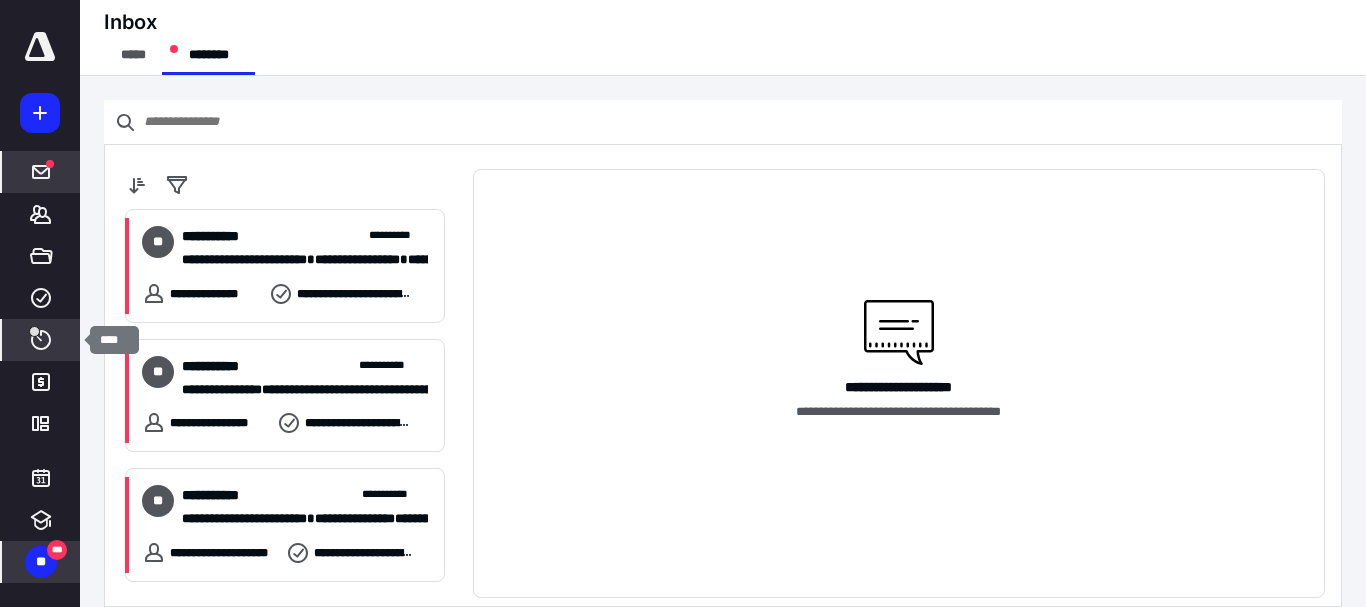 click 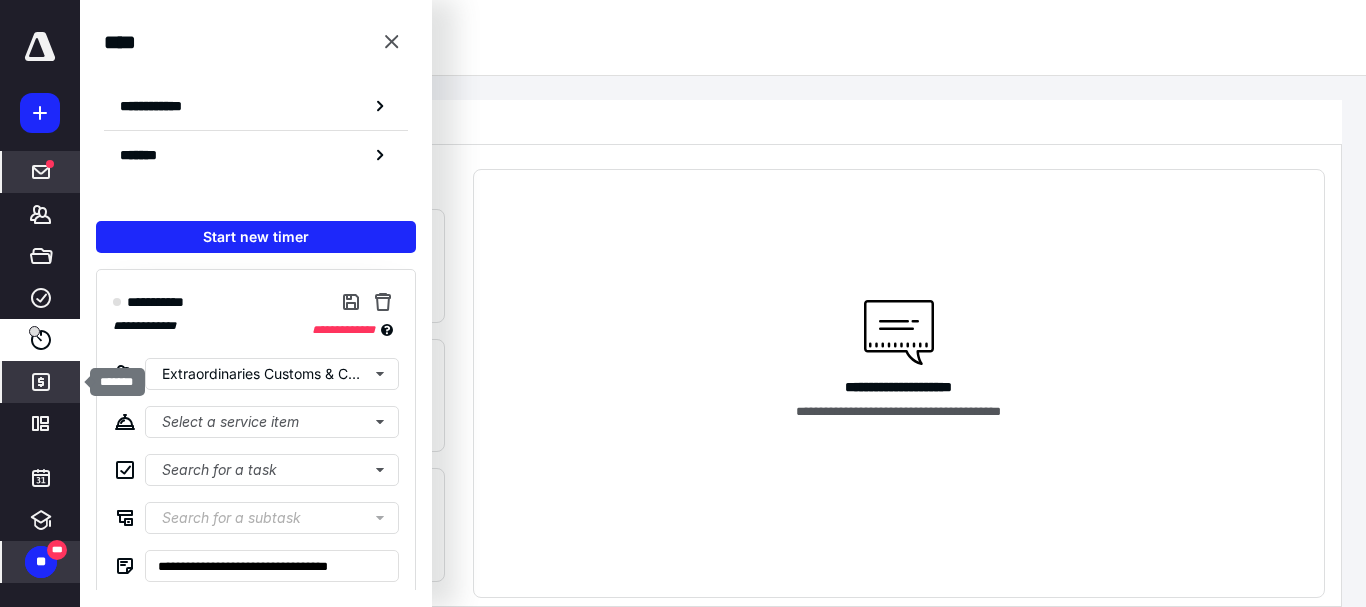 click 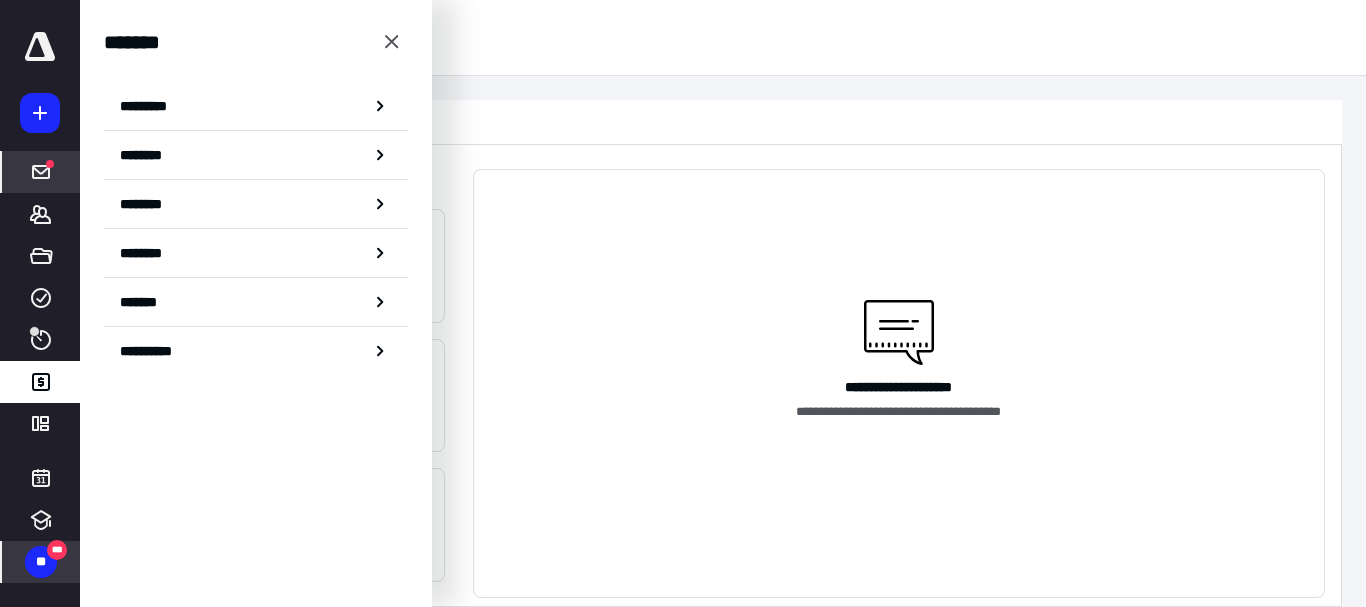 click on "**" at bounding box center [41, 562] 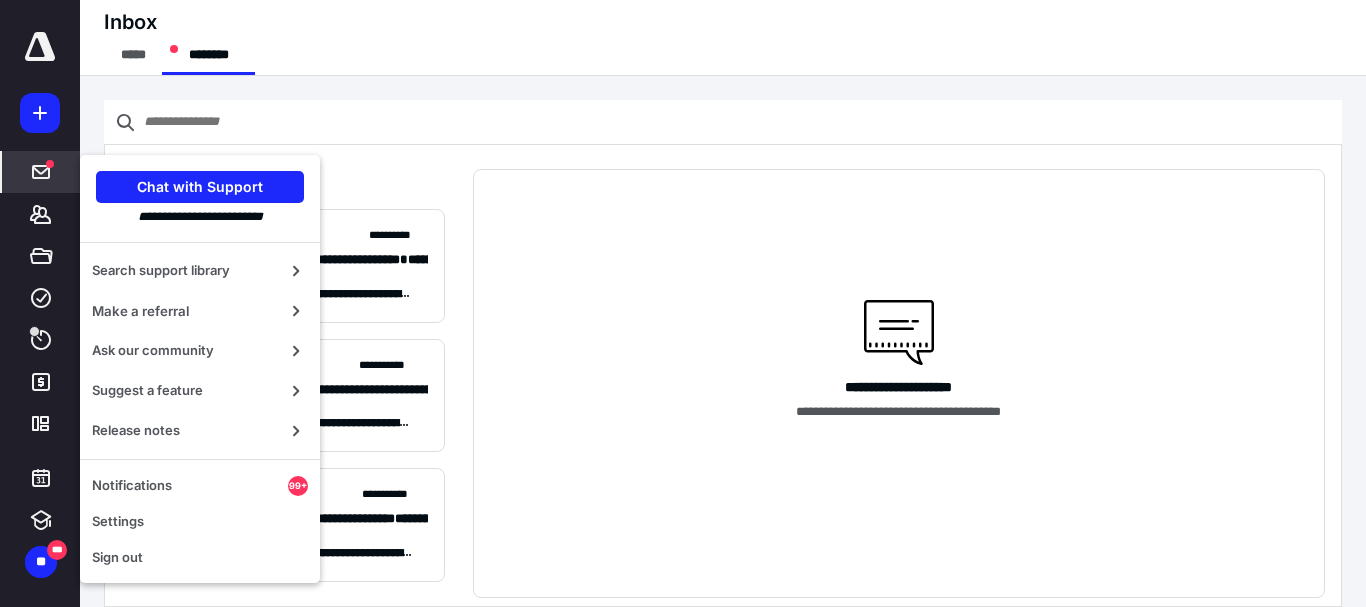click on "Inbox ***** ********" at bounding box center [723, 38] 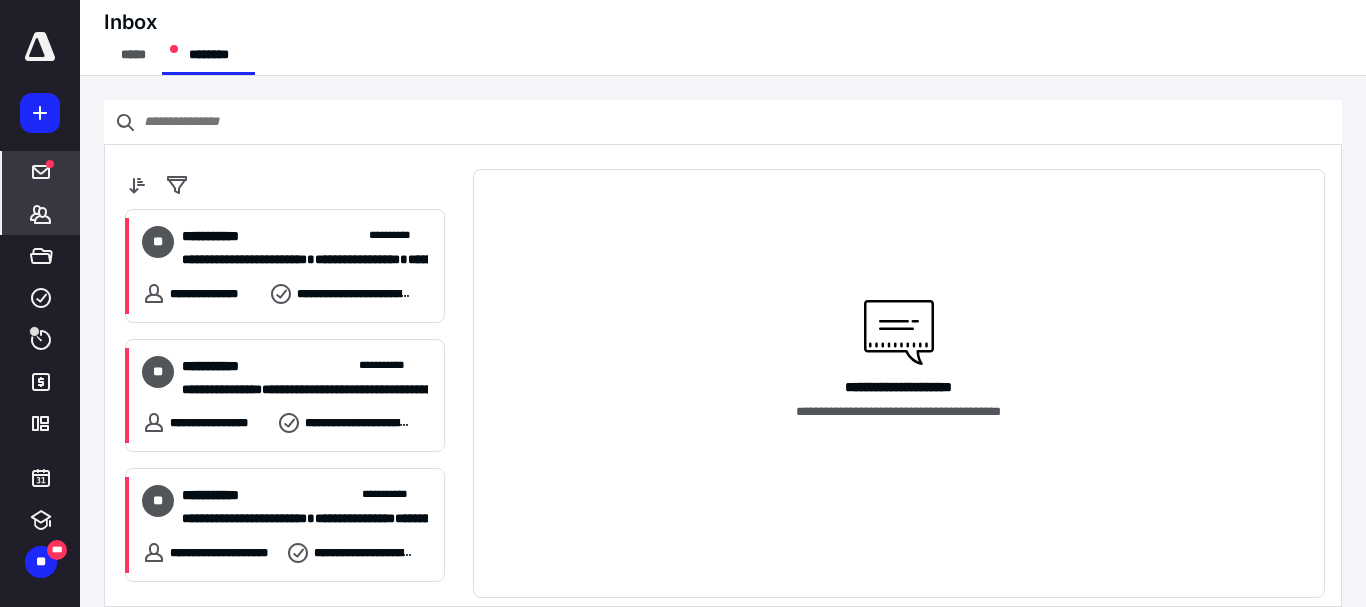 click 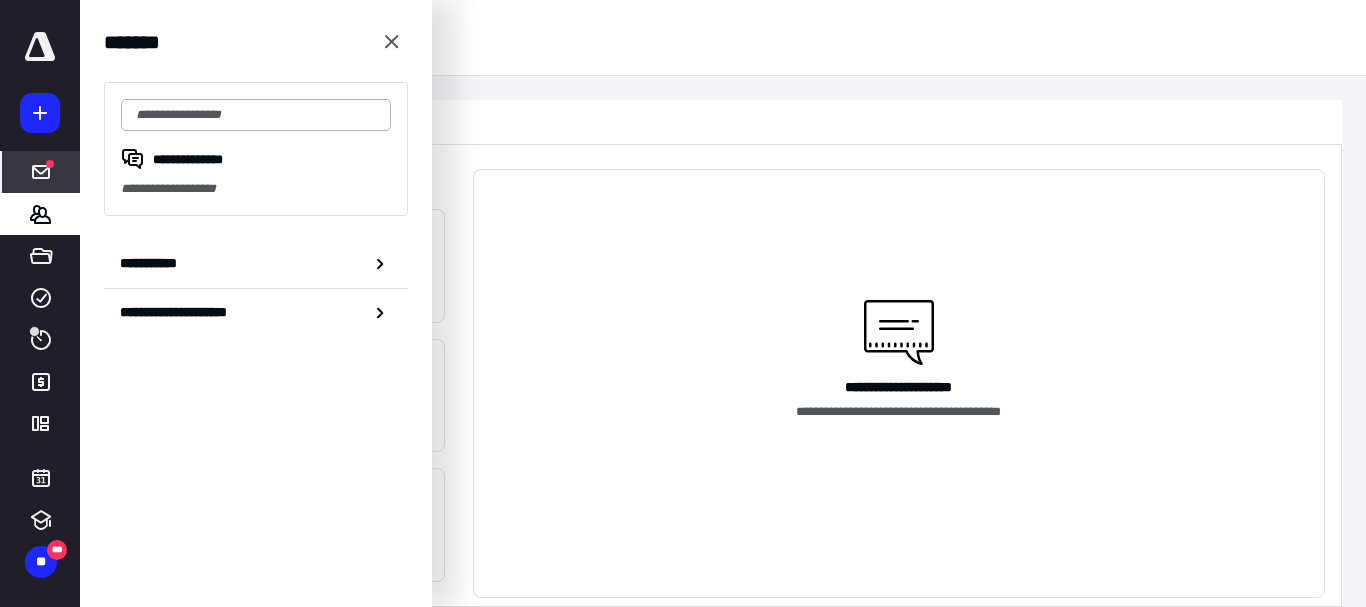 click at bounding box center (256, 115) 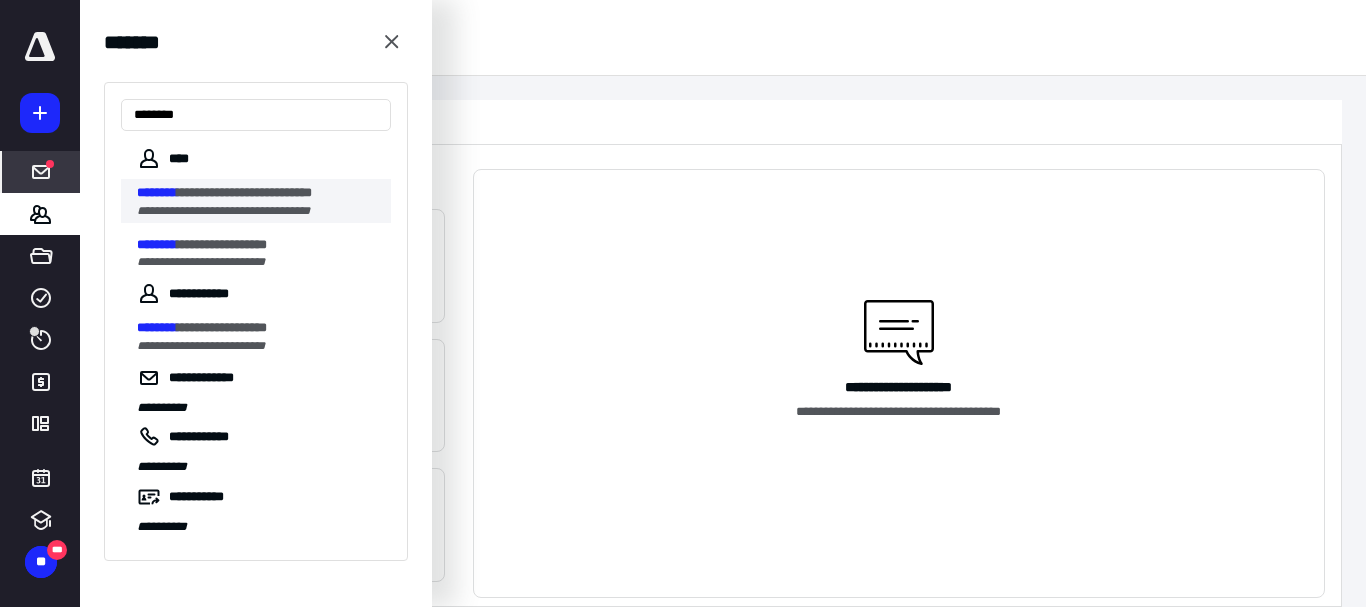 type on "********" 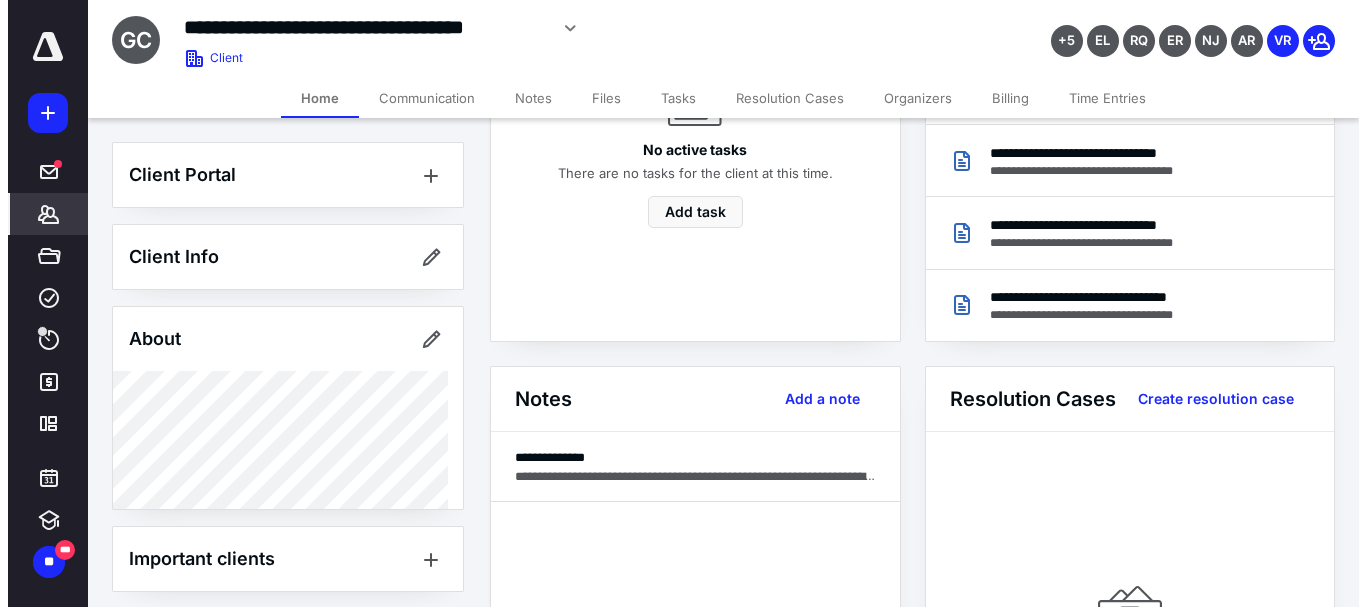 scroll, scrollTop: 0, scrollLeft: 0, axis: both 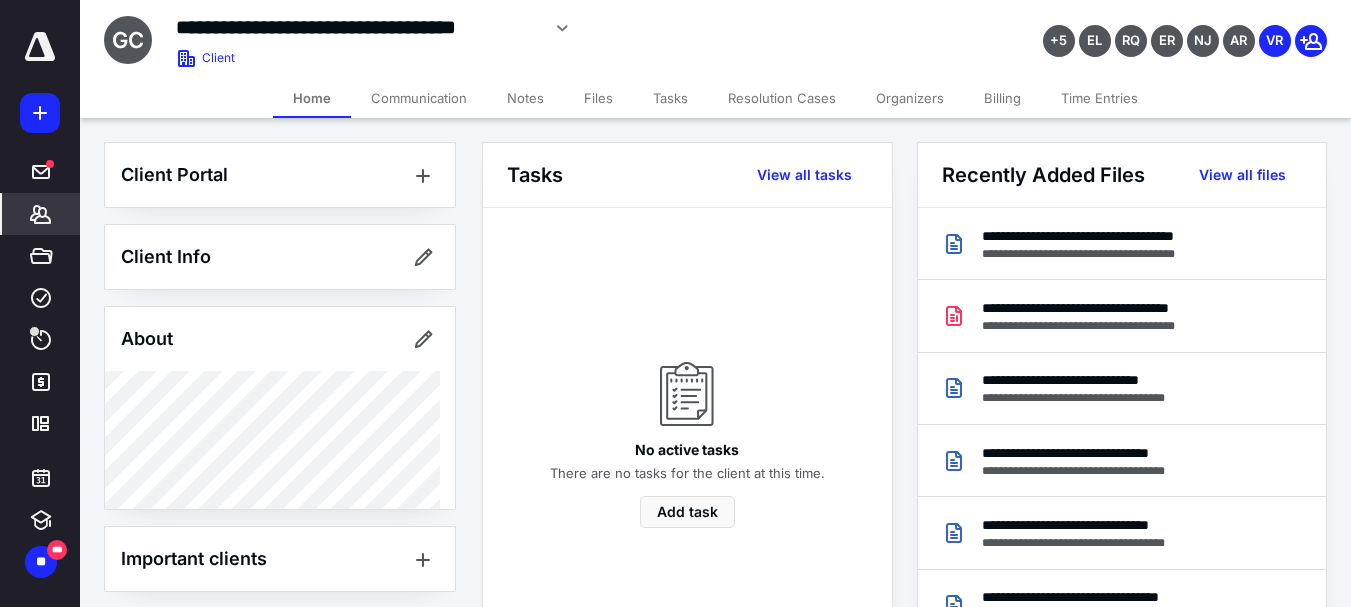 click on "Files" at bounding box center [598, 98] 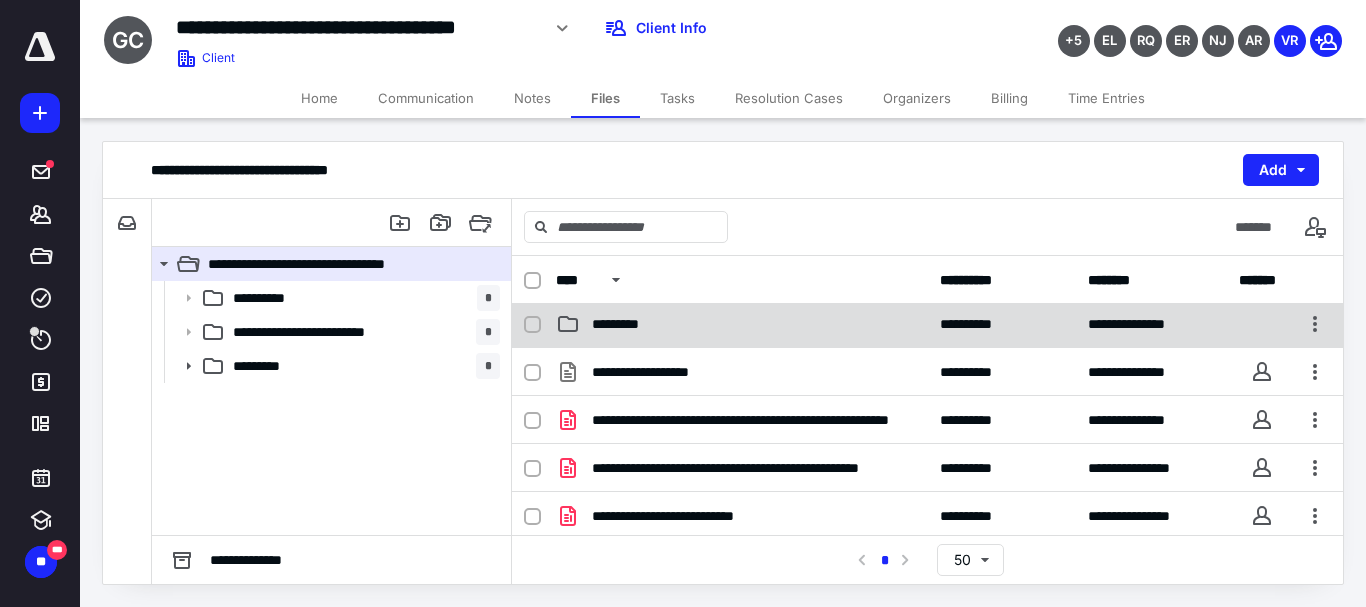 scroll, scrollTop: 0, scrollLeft: 0, axis: both 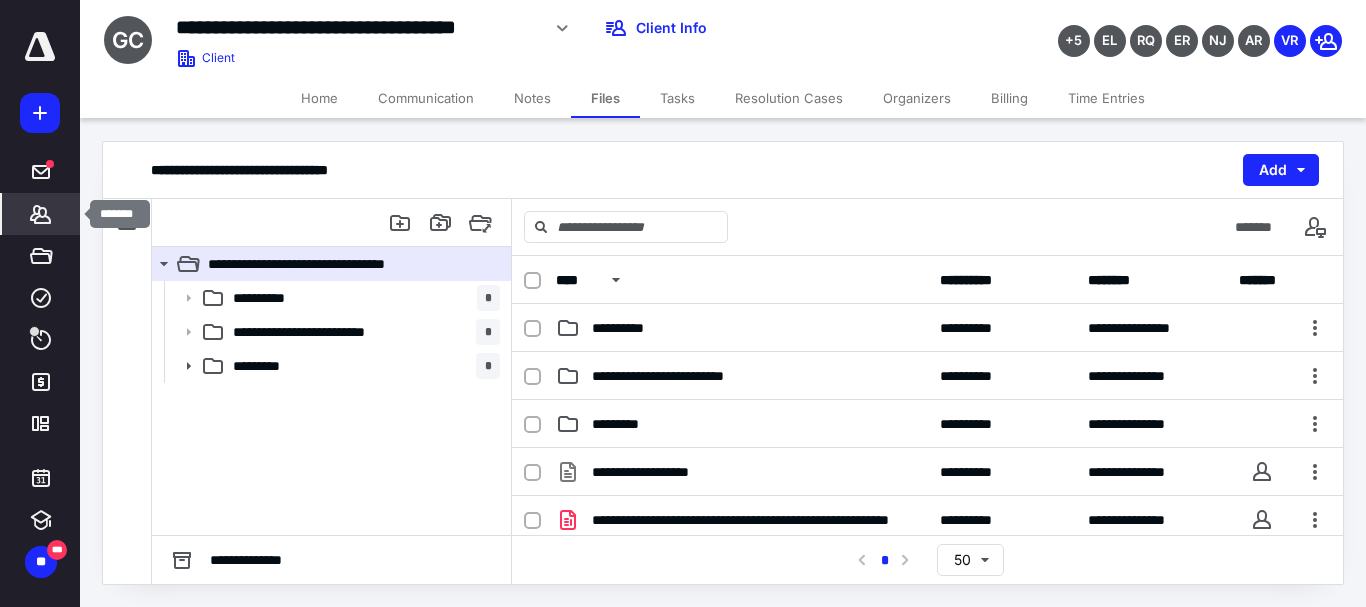 click on "*******" at bounding box center [41, 214] 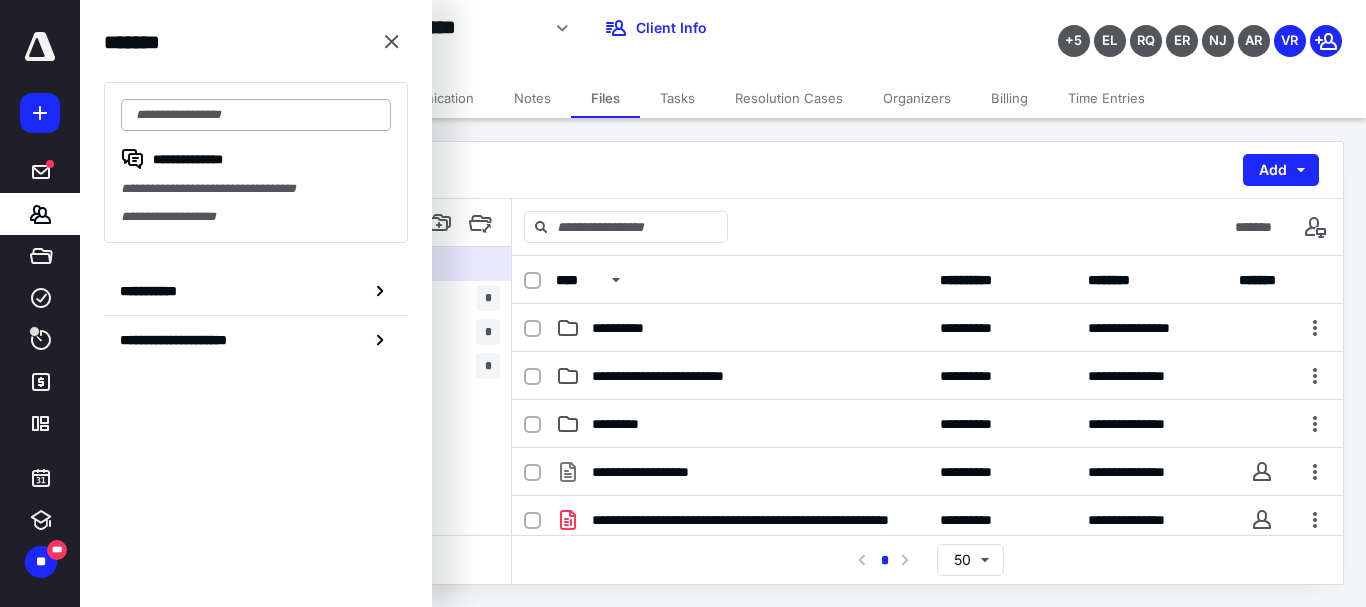 click at bounding box center (256, 115) 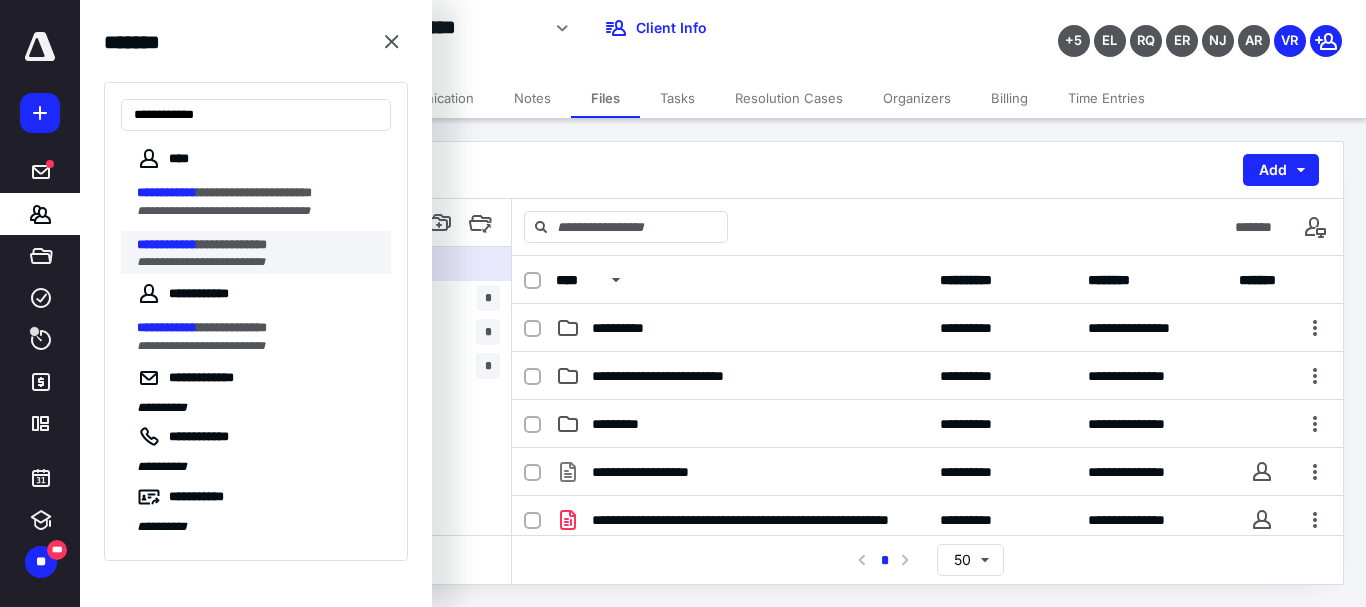 type on "**********" 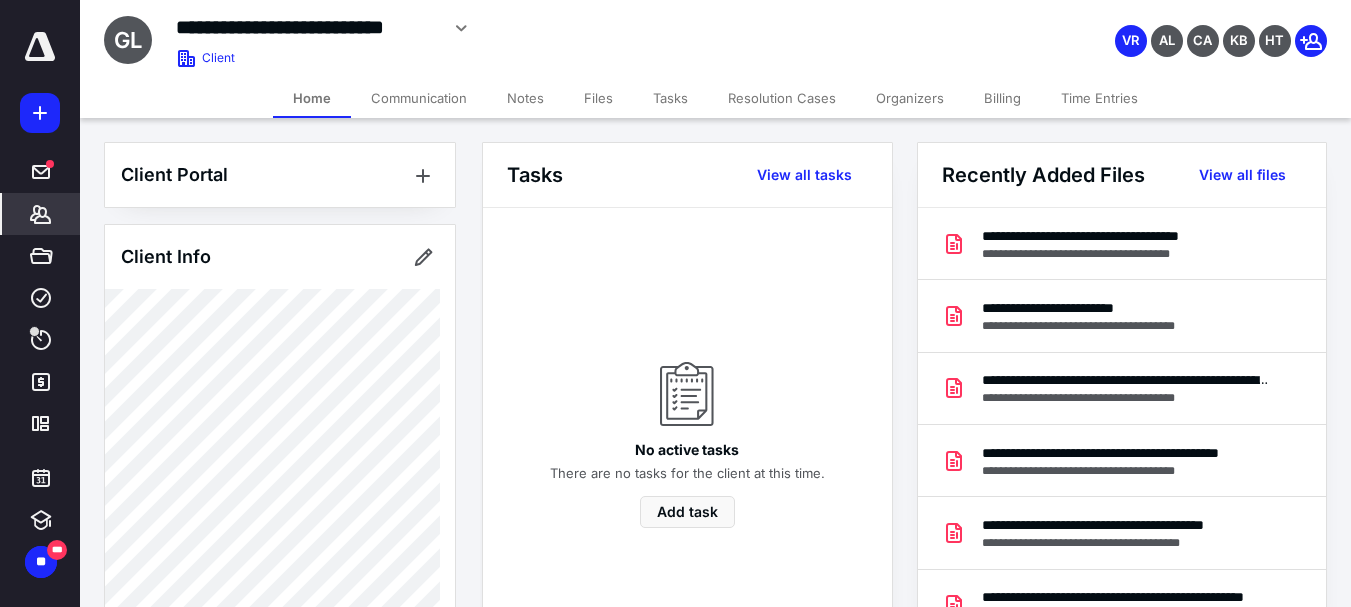 click on "Files" at bounding box center (598, 98) 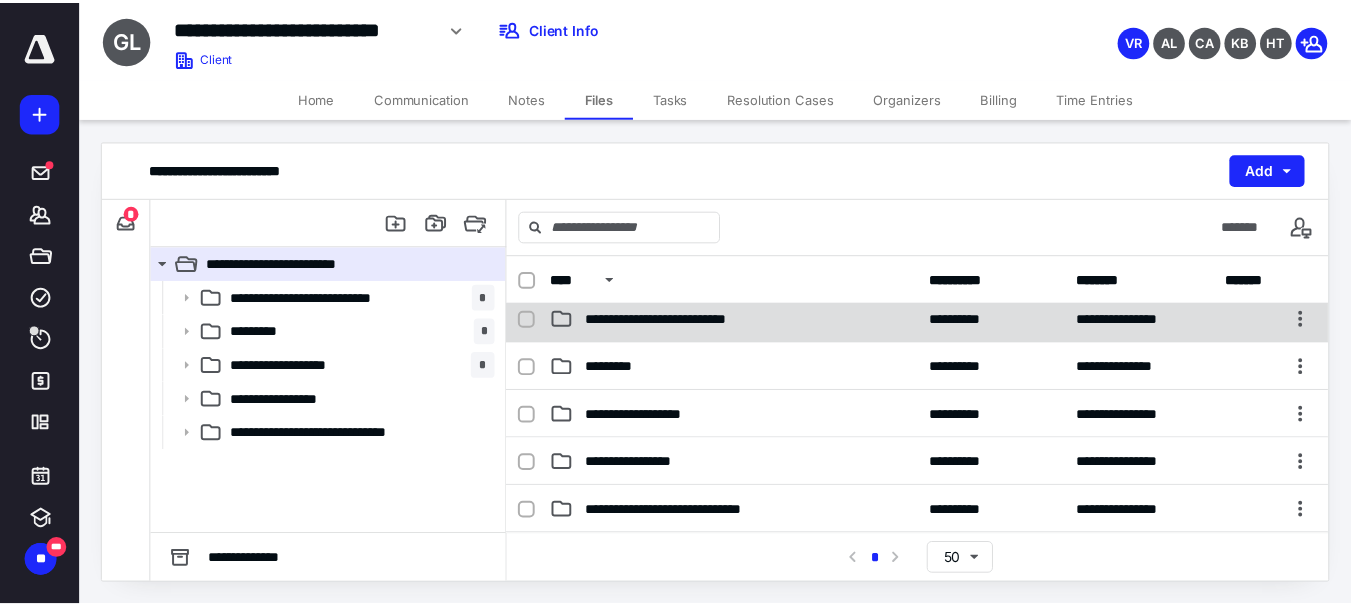 scroll, scrollTop: 0, scrollLeft: 0, axis: both 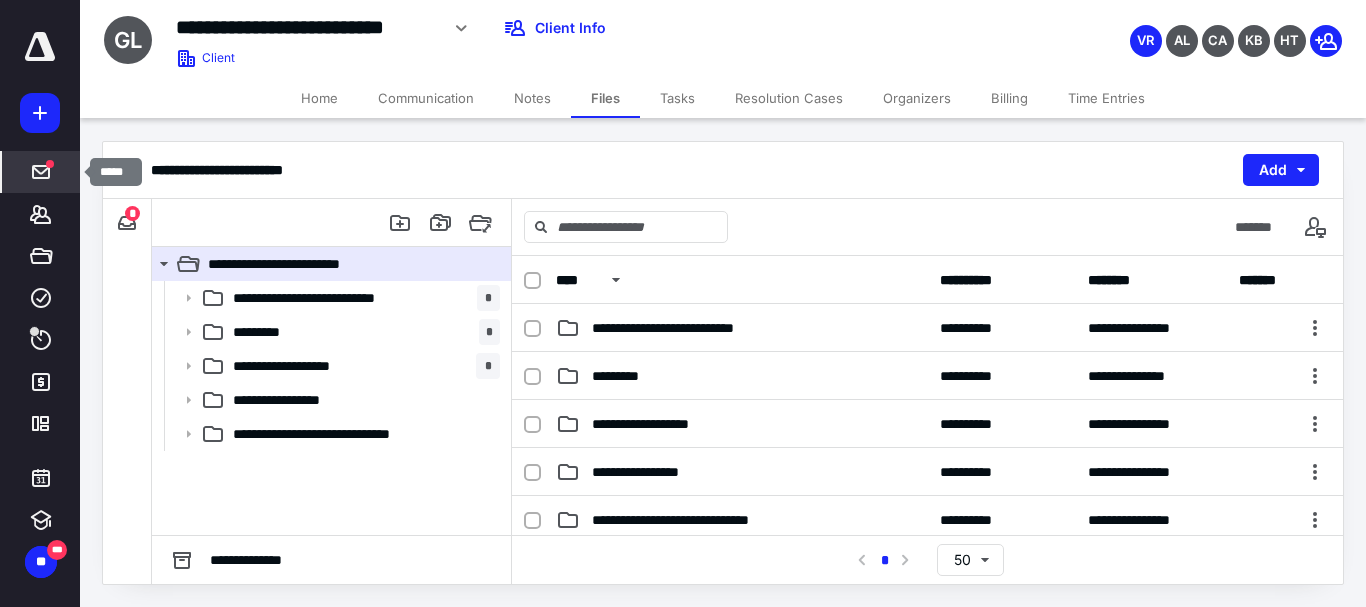 click 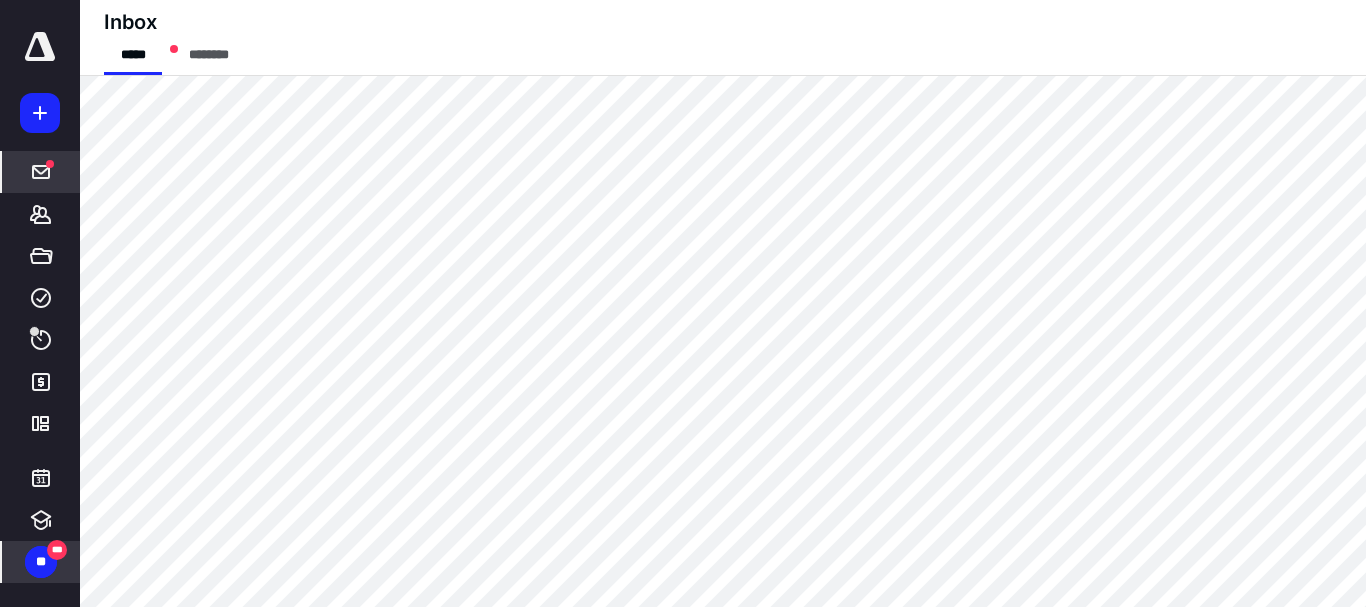 click on "***" at bounding box center [57, 550] 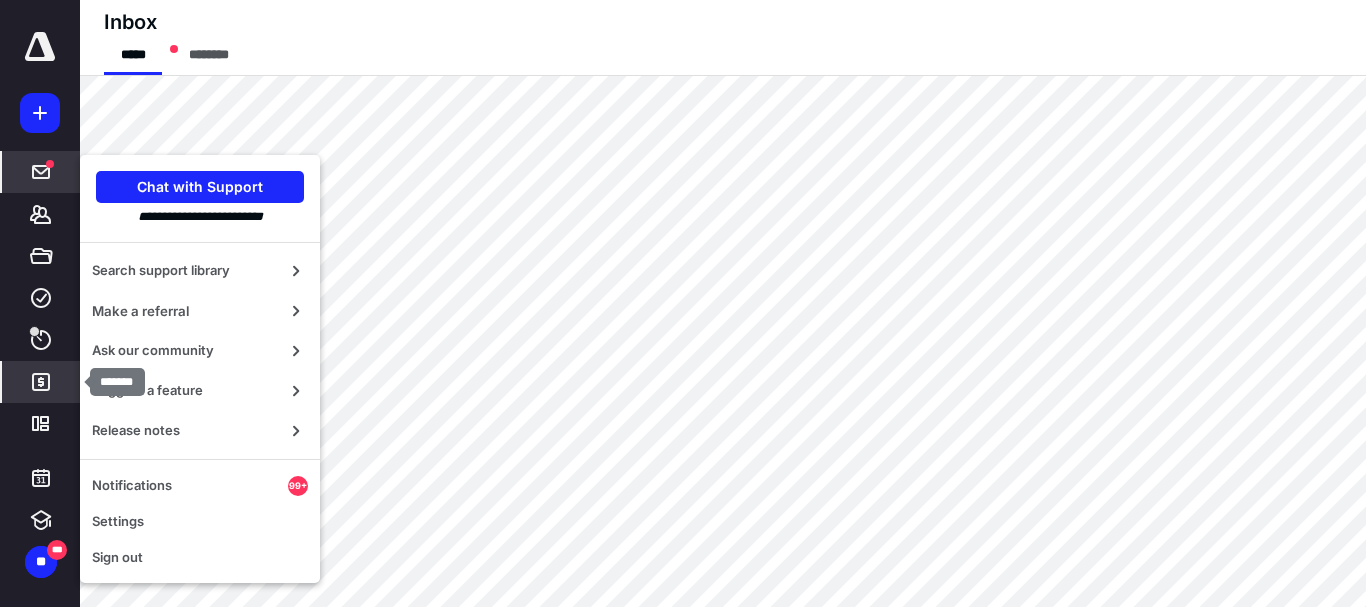 click 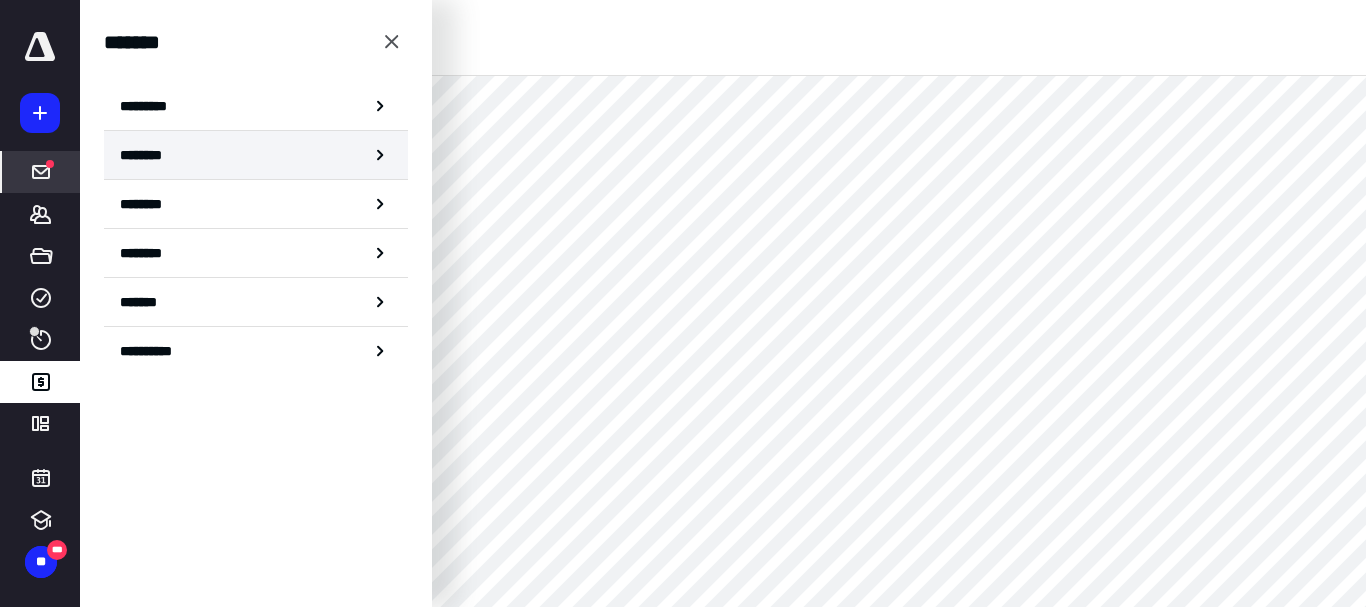 click on "********" at bounding box center (256, 155) 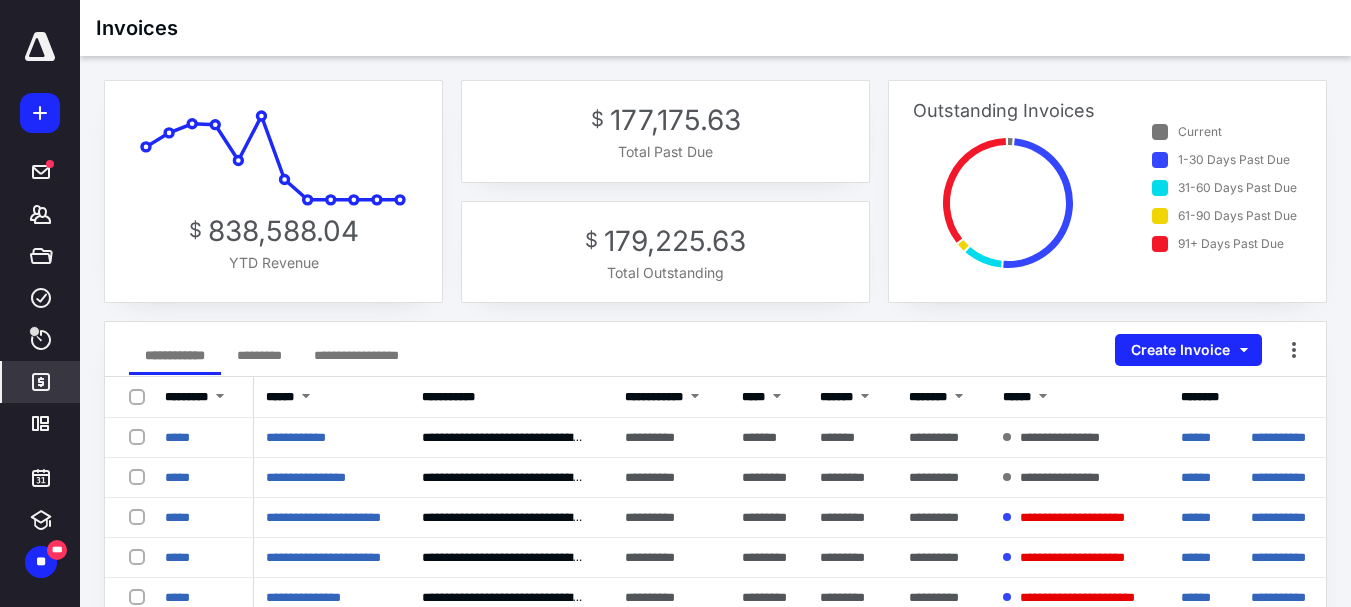 scroll, scrollTop: 100, scrollLeft: 0, axis: vertical 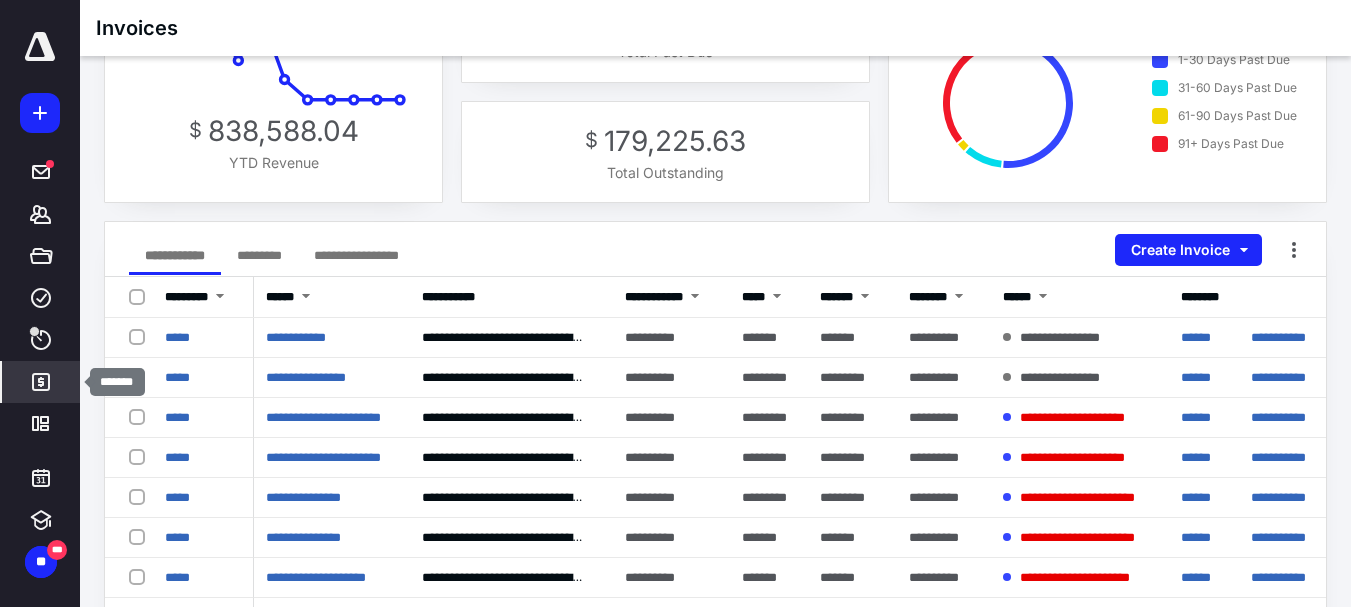 click 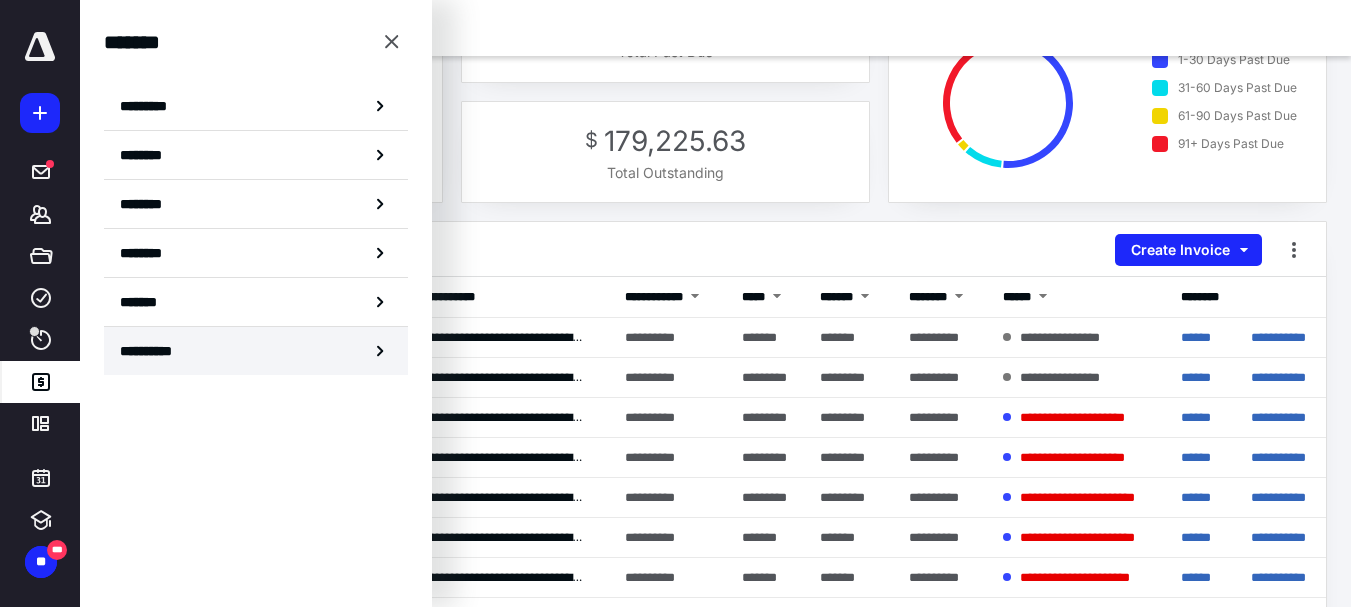 click 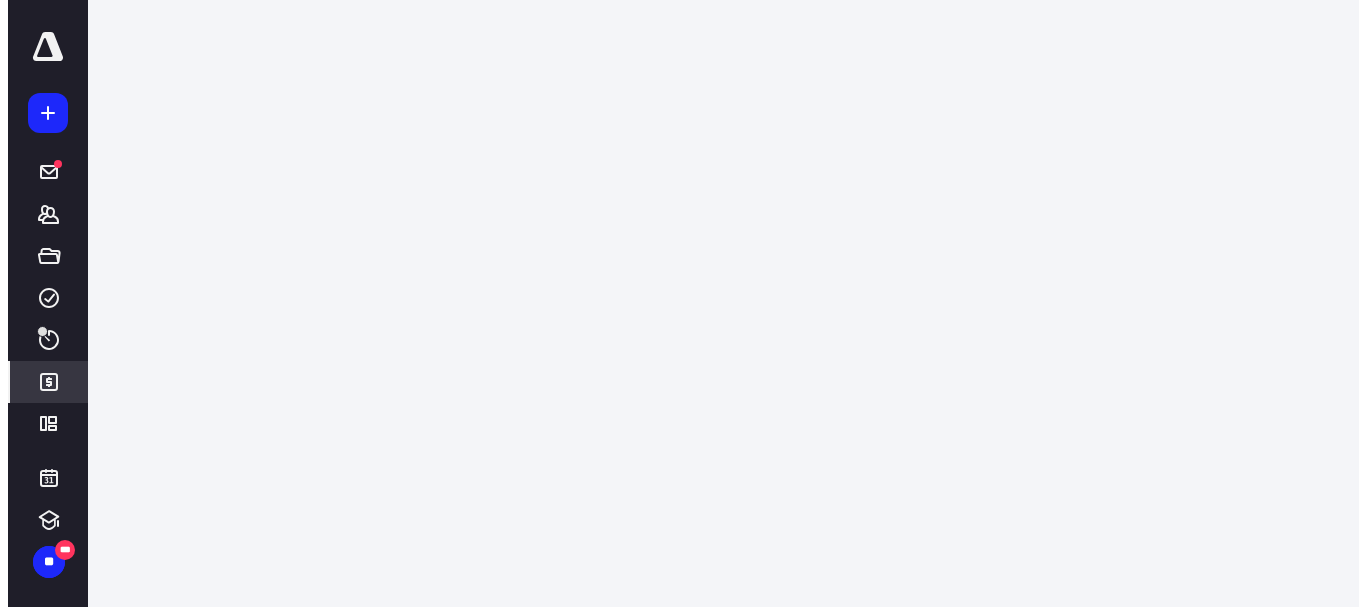 scroll, scrollTop: 0, scrollLeft: 0, axis: both 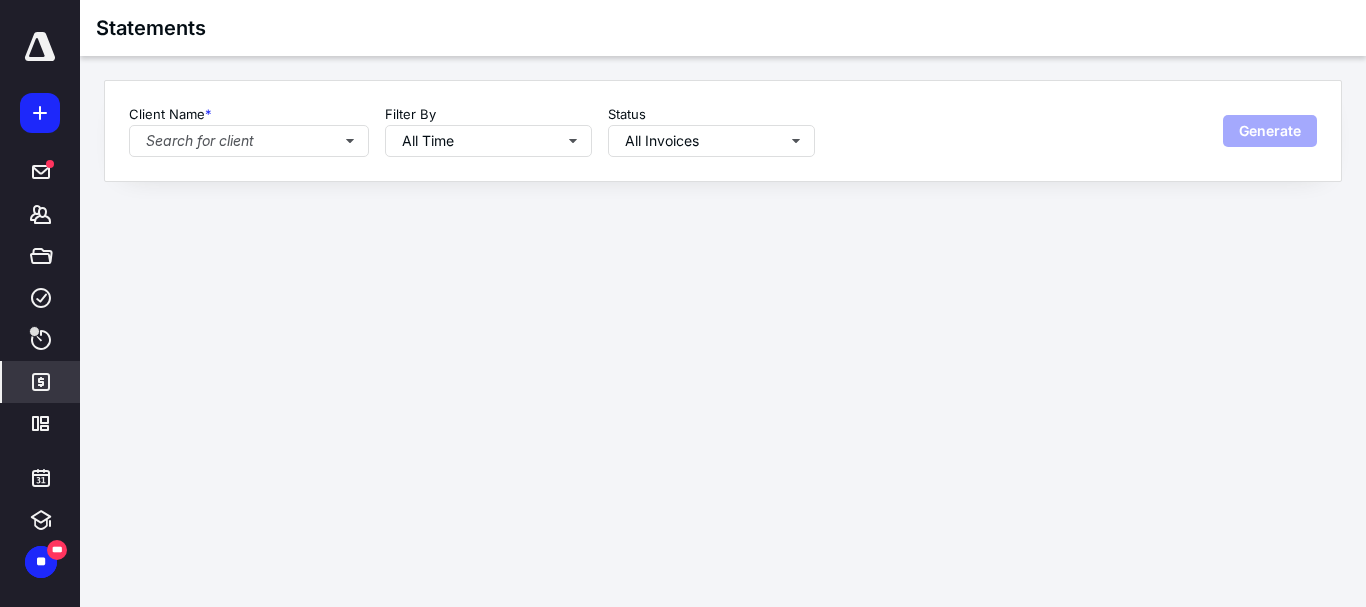click on "Client Name * Search for client Filter By All Time Status All Invoices   Generate" at bounding box center (723, 131) 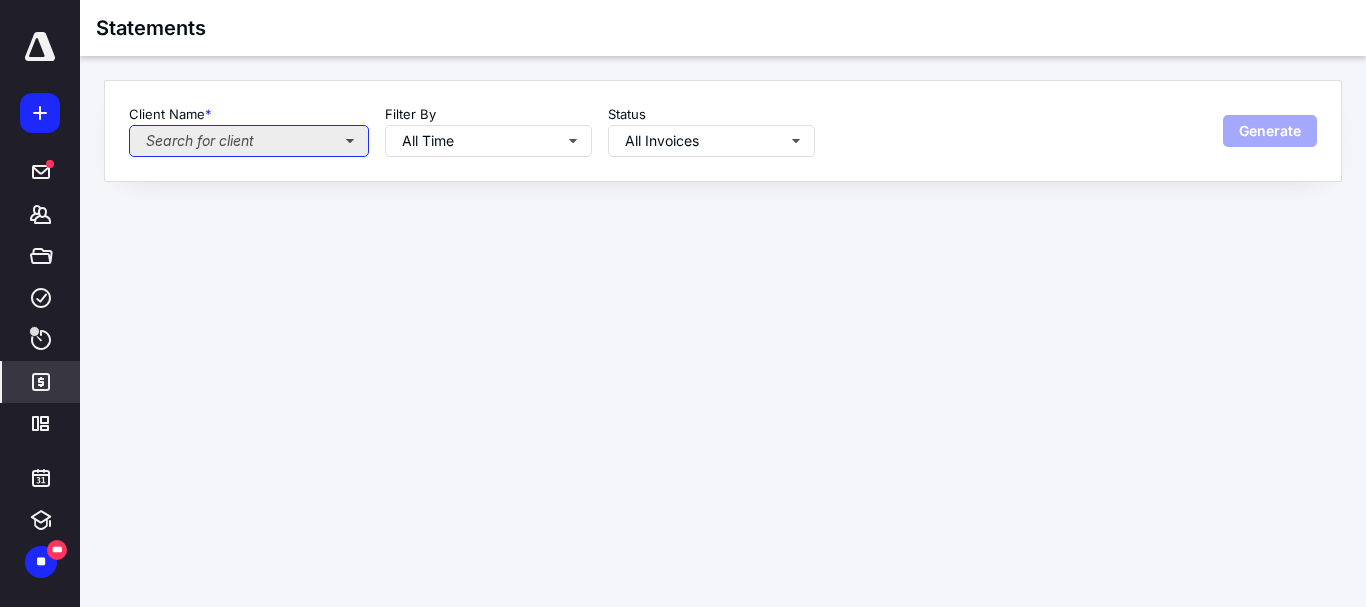 click on "Search for client" at bounding box center [249, 141] 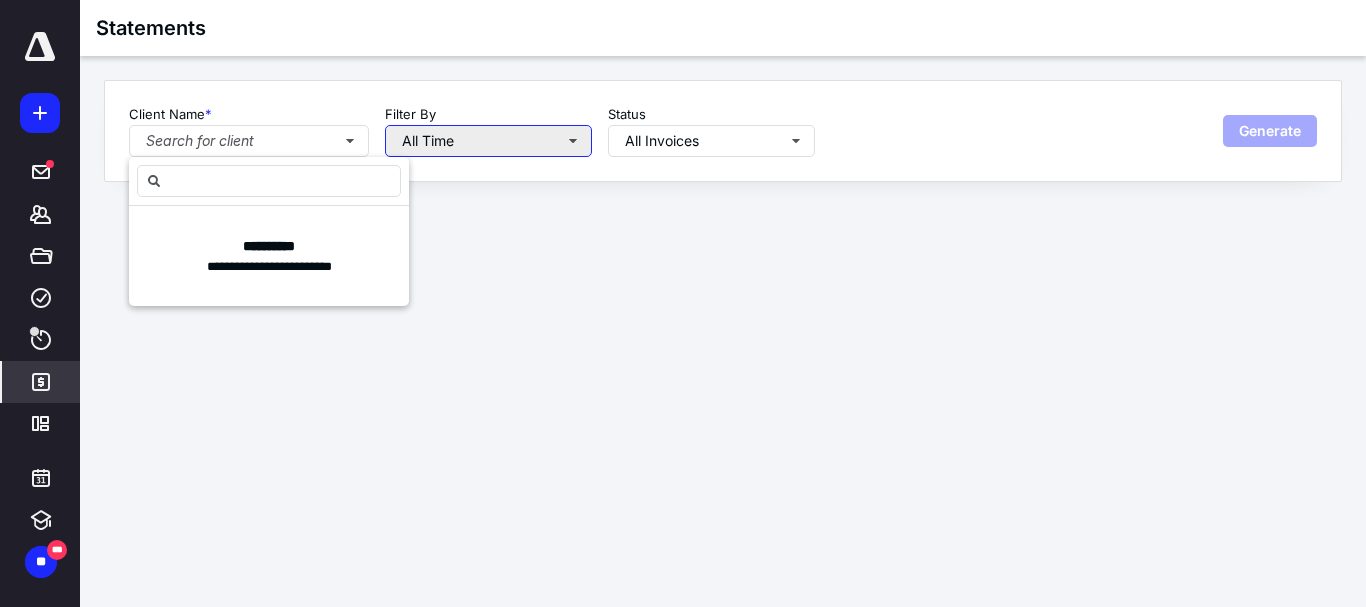 click on "All Time" at bounding box center [488, 141] 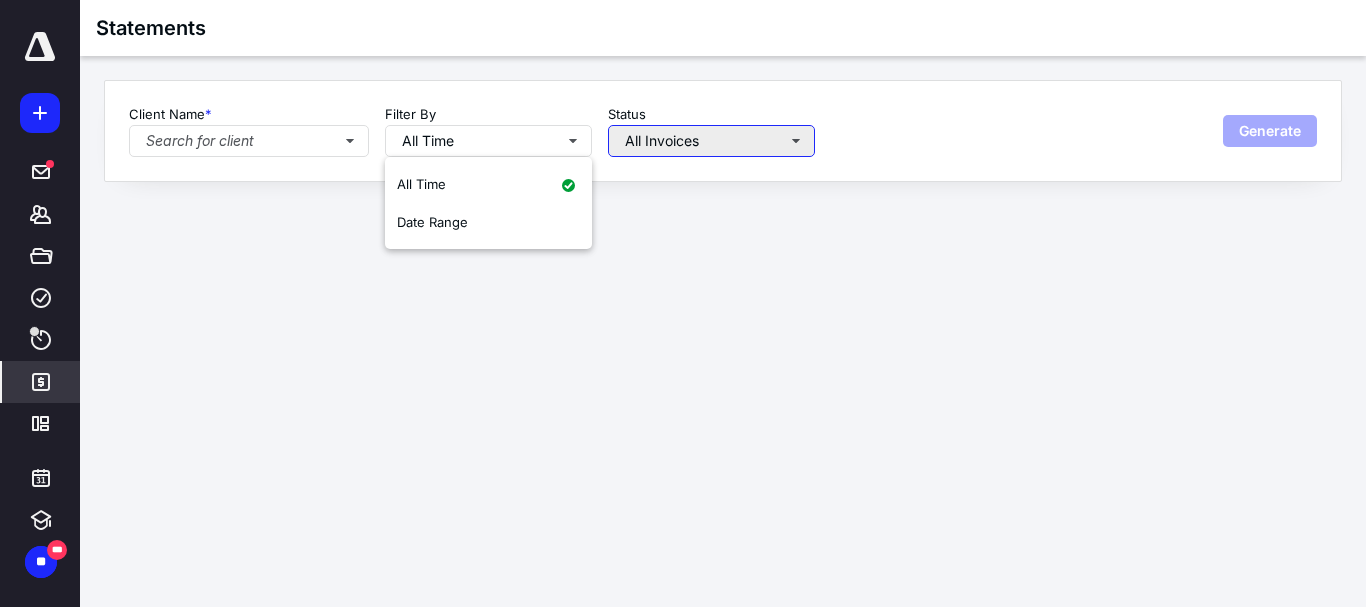 click on "All Invoices" at bounding box center [711, 141] 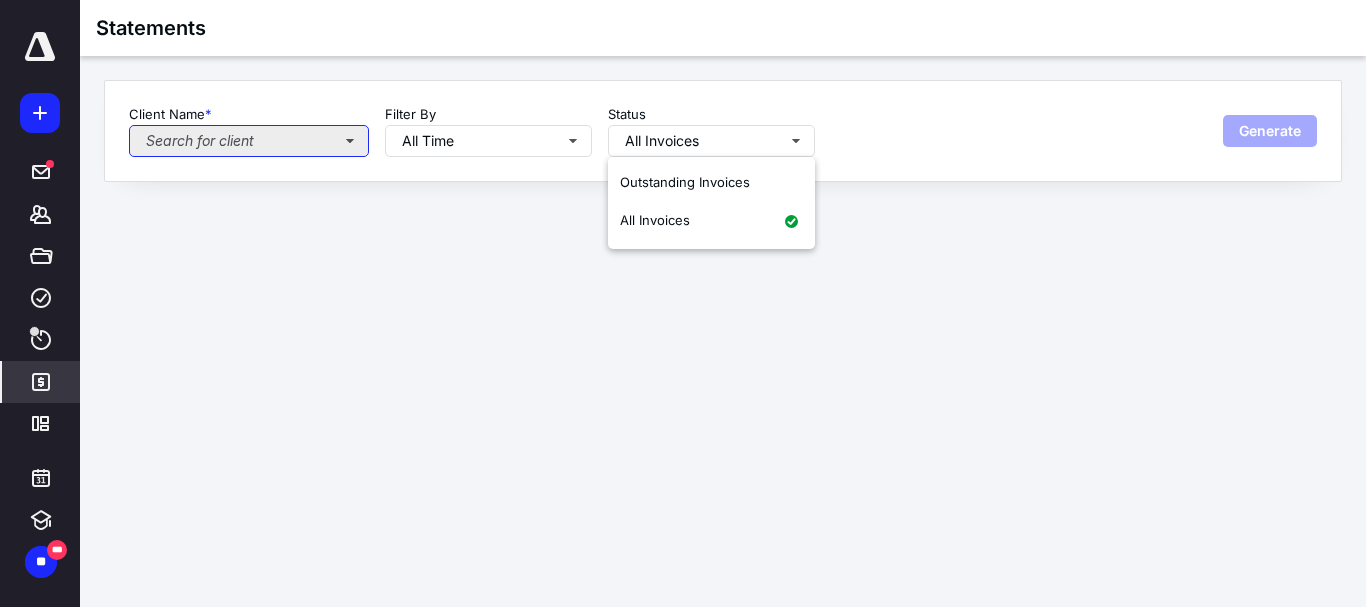 click on "Search for client" at bounding box center (249, 141) 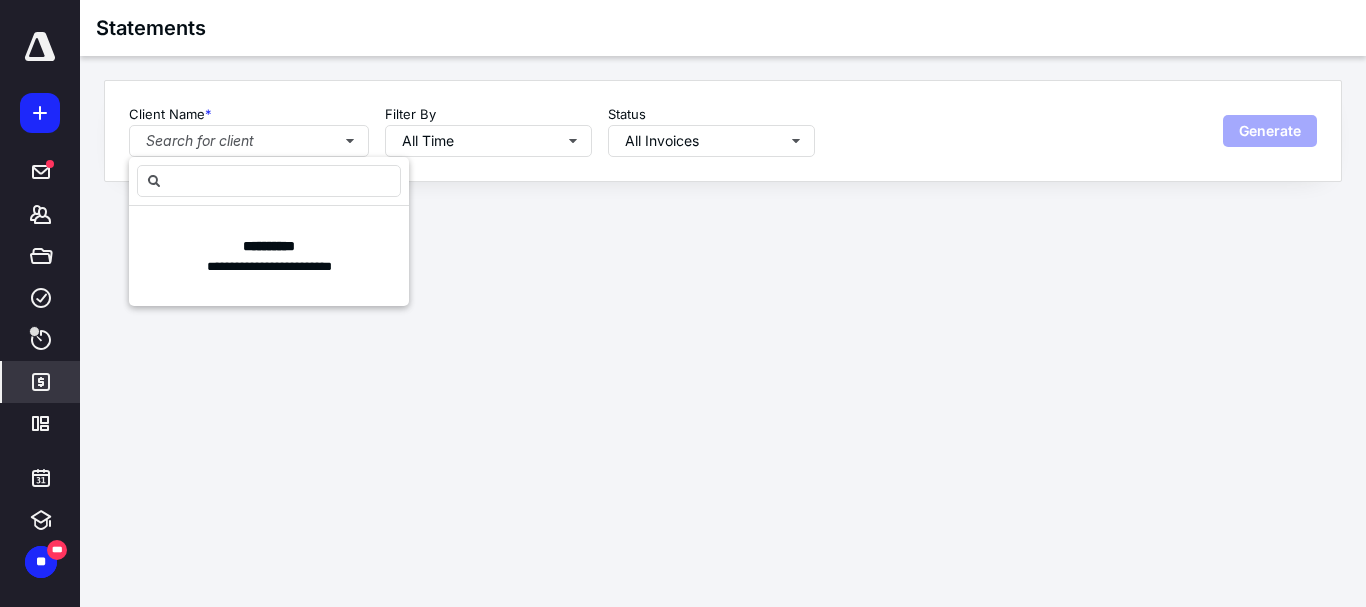 drag, startPoint x: 539, startPoint y: 356, endPoint x: 567, endPoint y: 310, distance: 53.851646 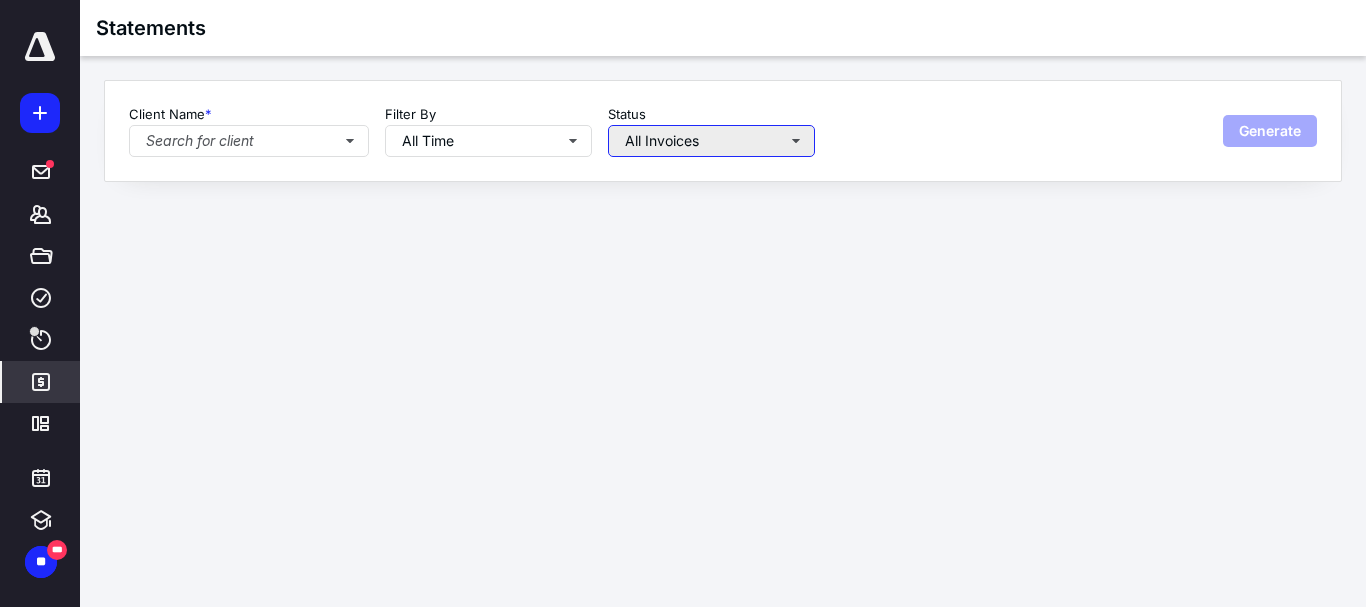 click on "All Invoices" at bounding box center [711, 141] 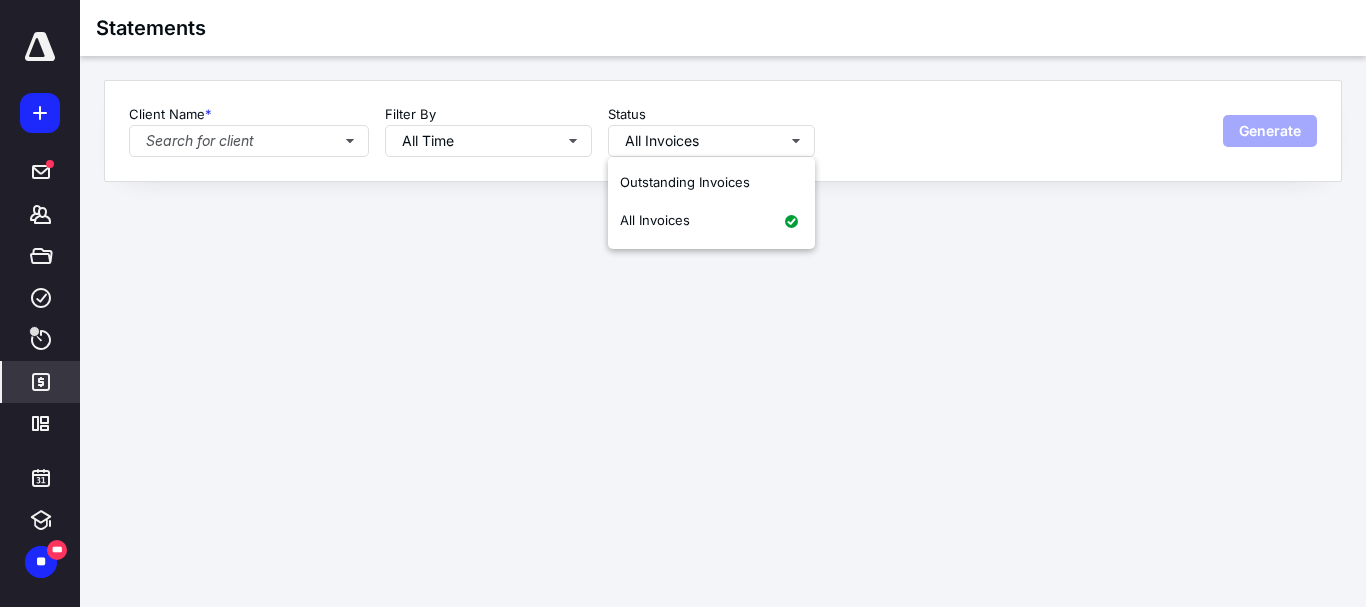click on "**********" at bounding box center (683, 303) 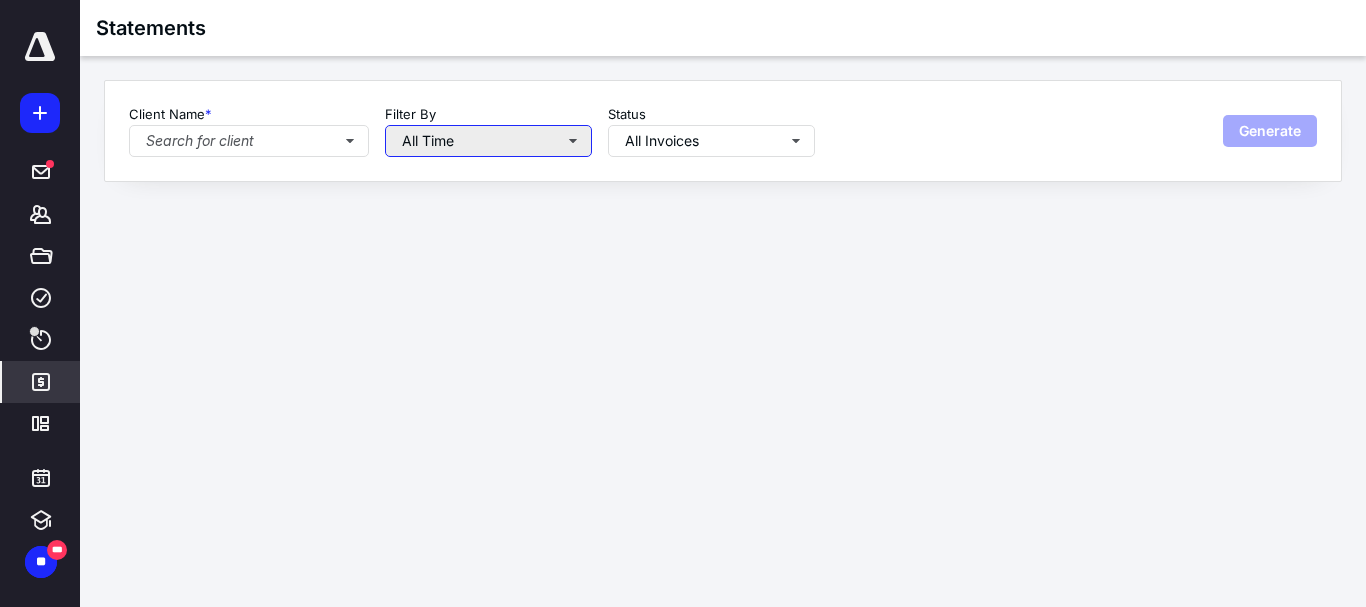 click on "All Time" at bounding box center (488, 141) 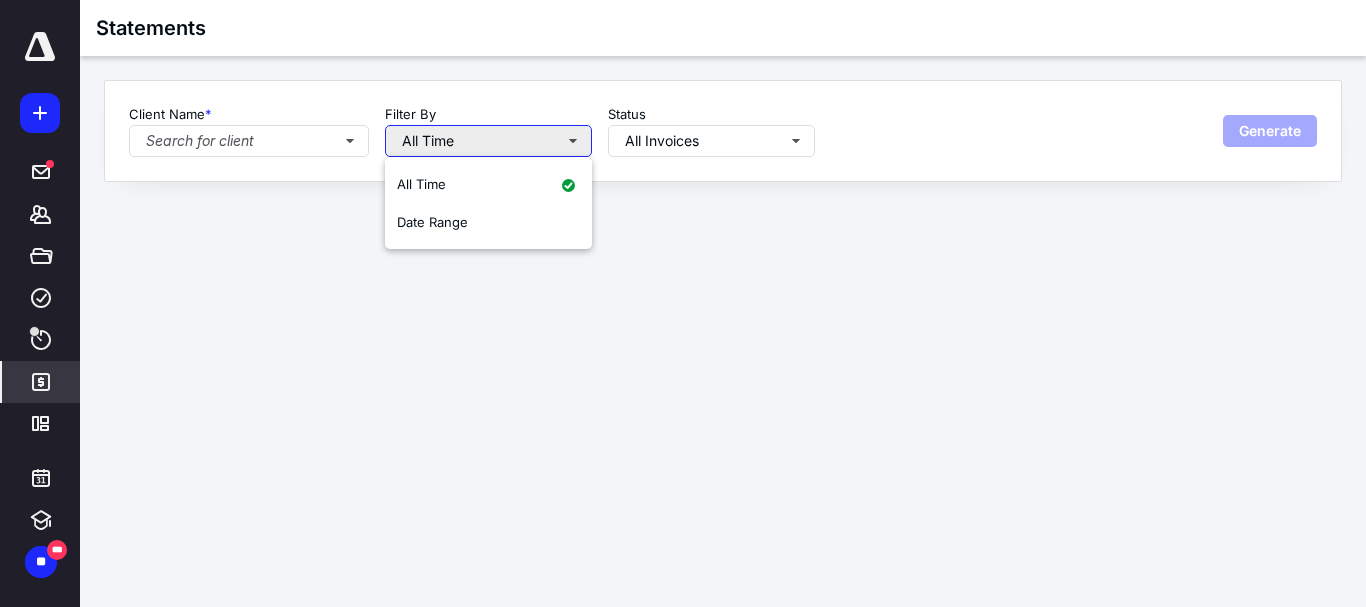 click on "All Time" at bounding box center (488, 141) 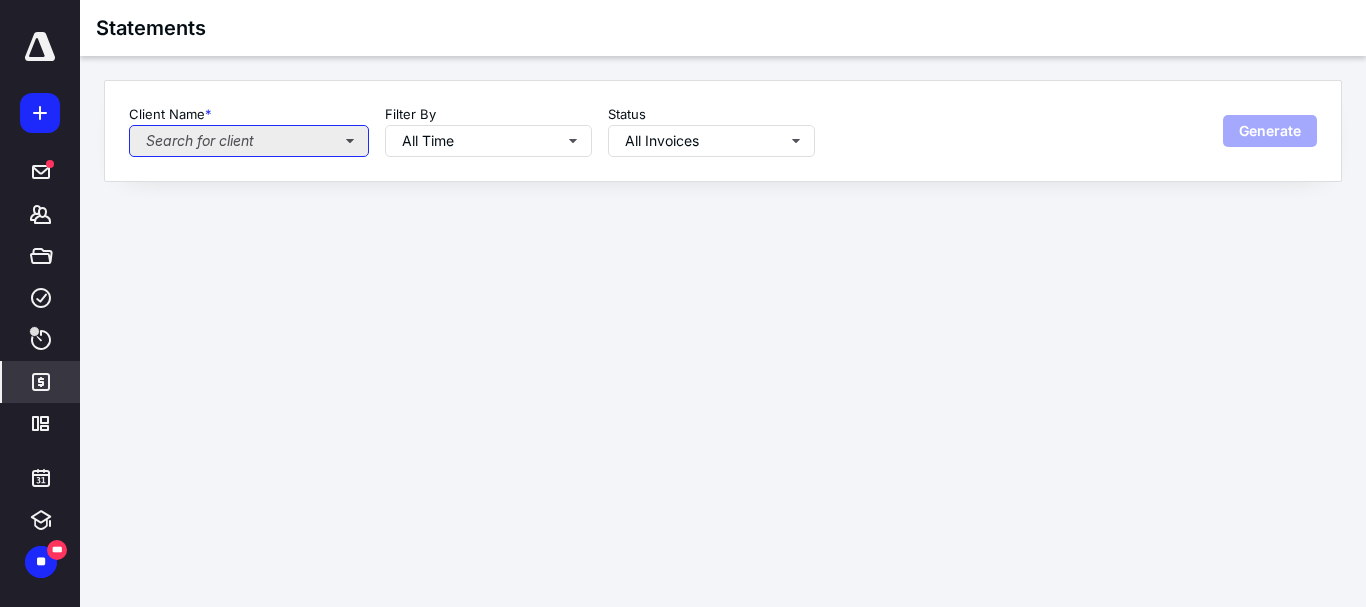click on "Search for client" at bounding box center [249, 141] 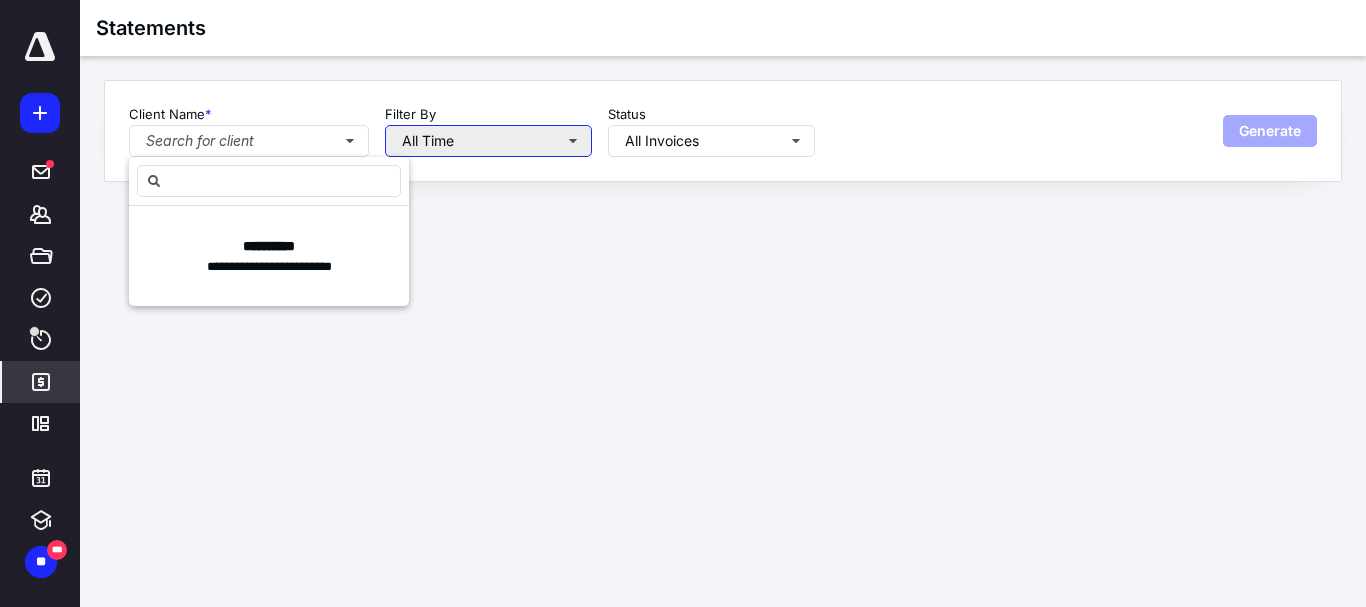 click on "All Time" at bounding box center (488, 141) 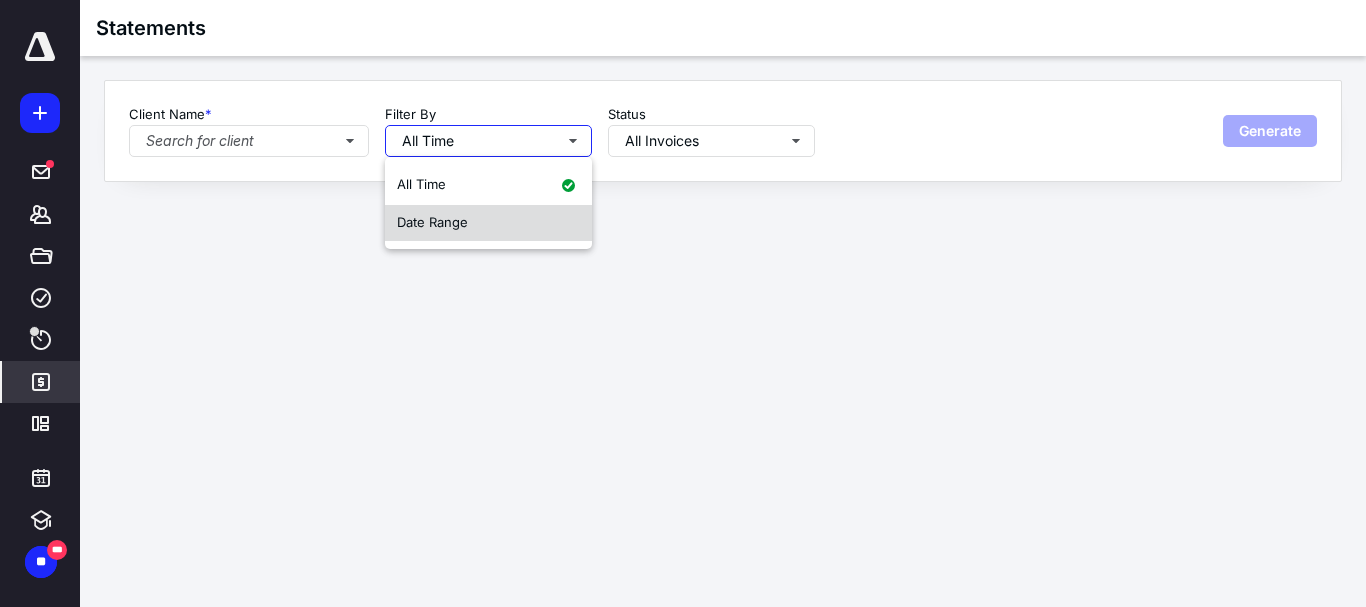 click on "Date Range" at bounding box center [488, 223] 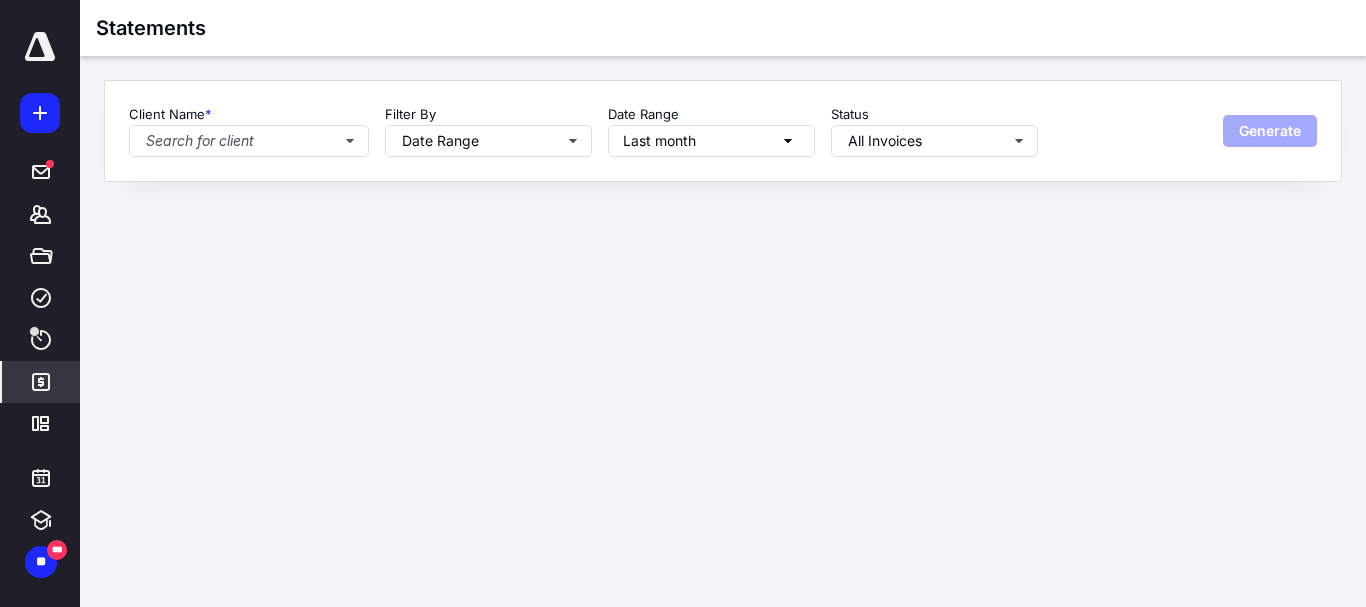 click on "Last month" at bounding box center [711, 141] 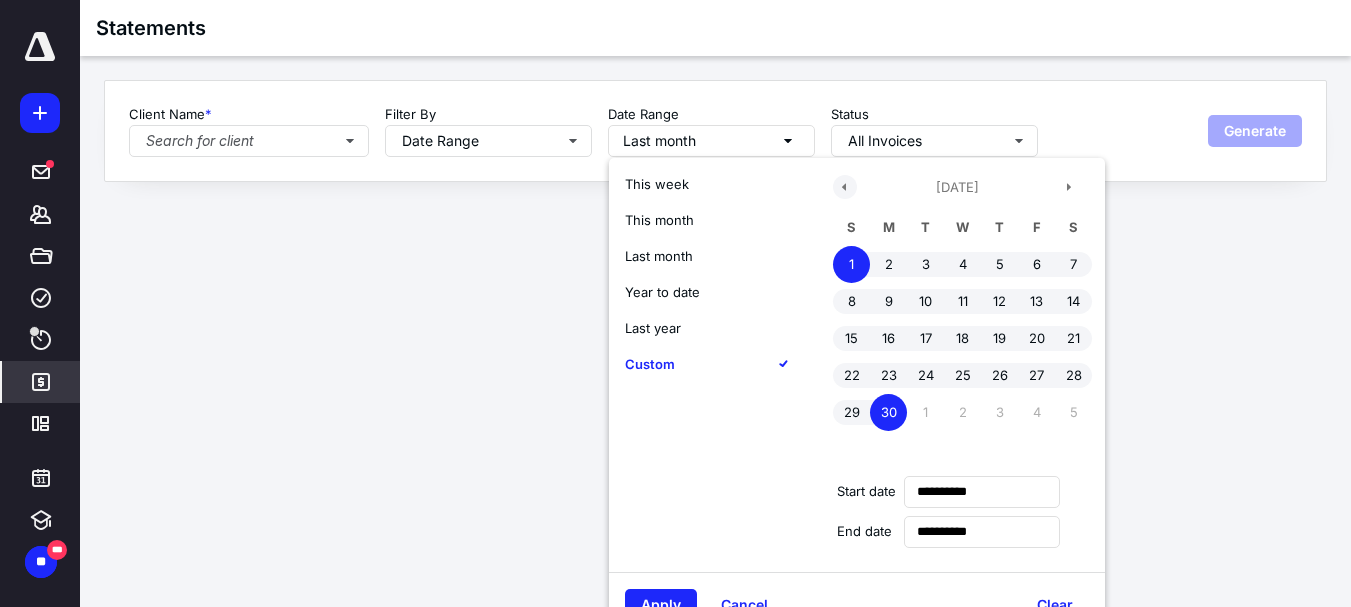 click at bounding box center [845, 187] 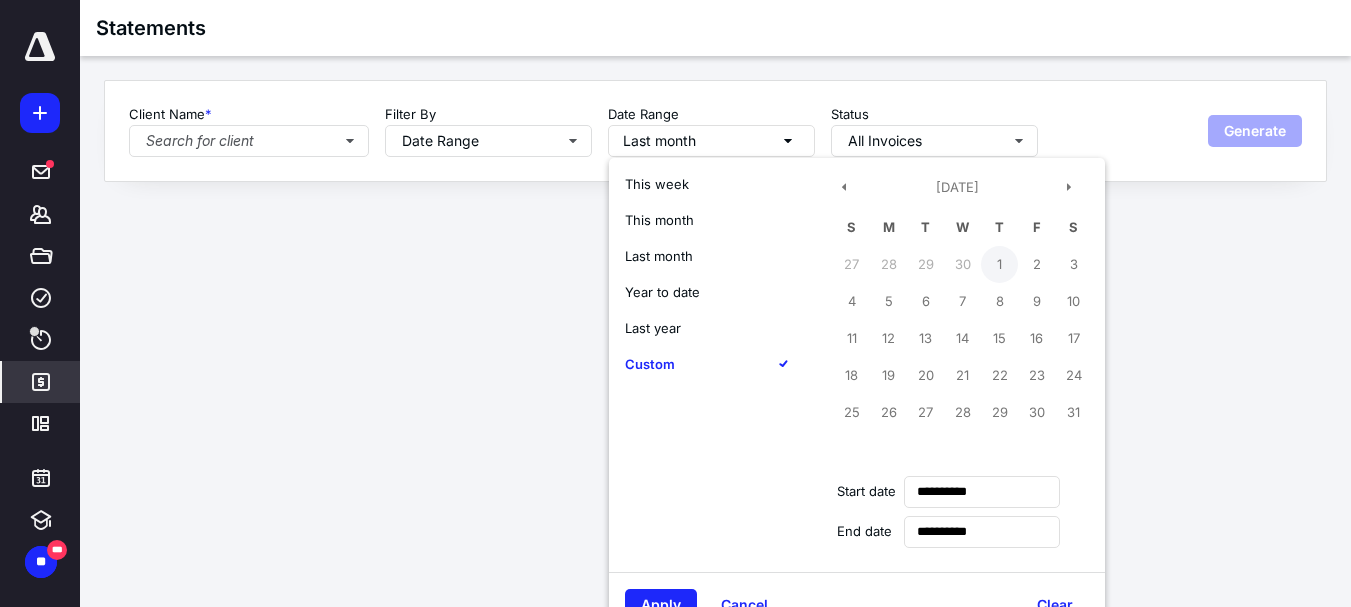 click on "1" at bounding box center (999, 264) 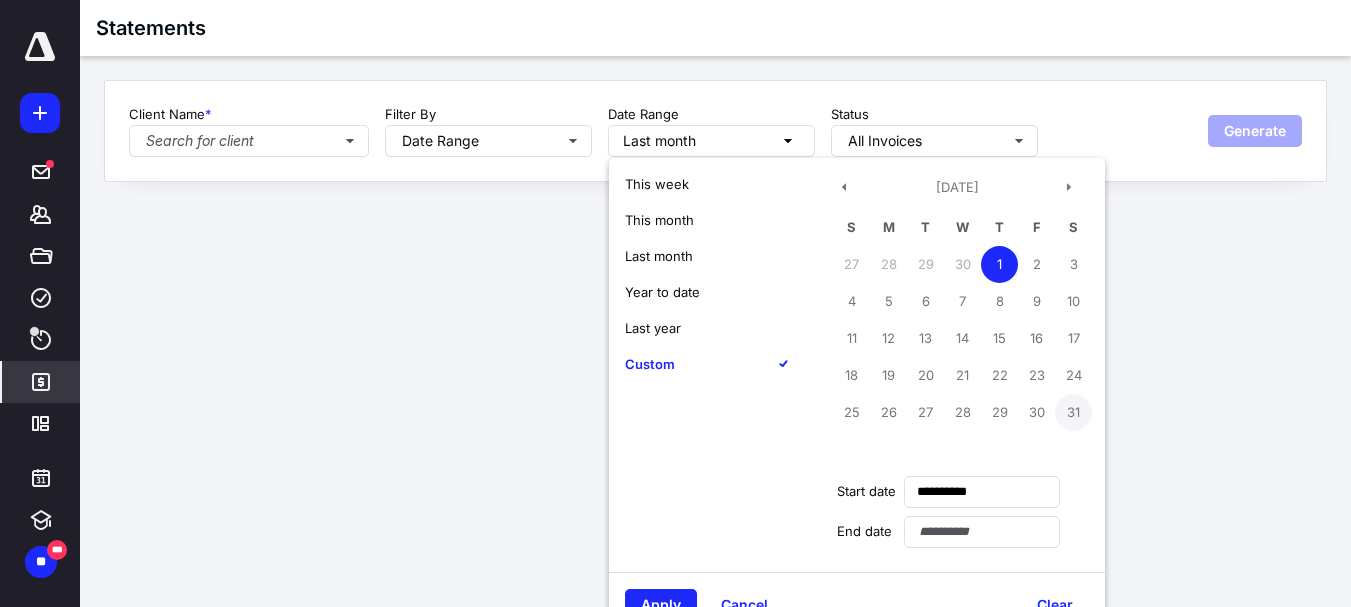 click on "31" at bounding box center (1073, 412) 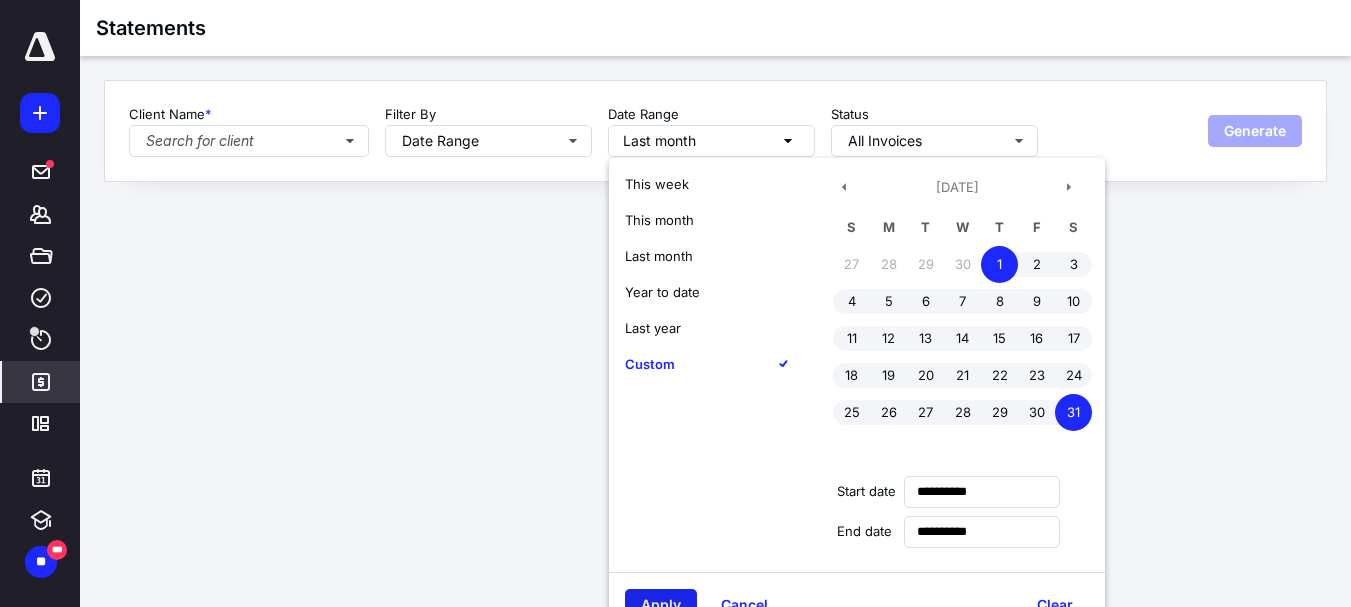 click on "Apply" at bounding box center [661, 605] 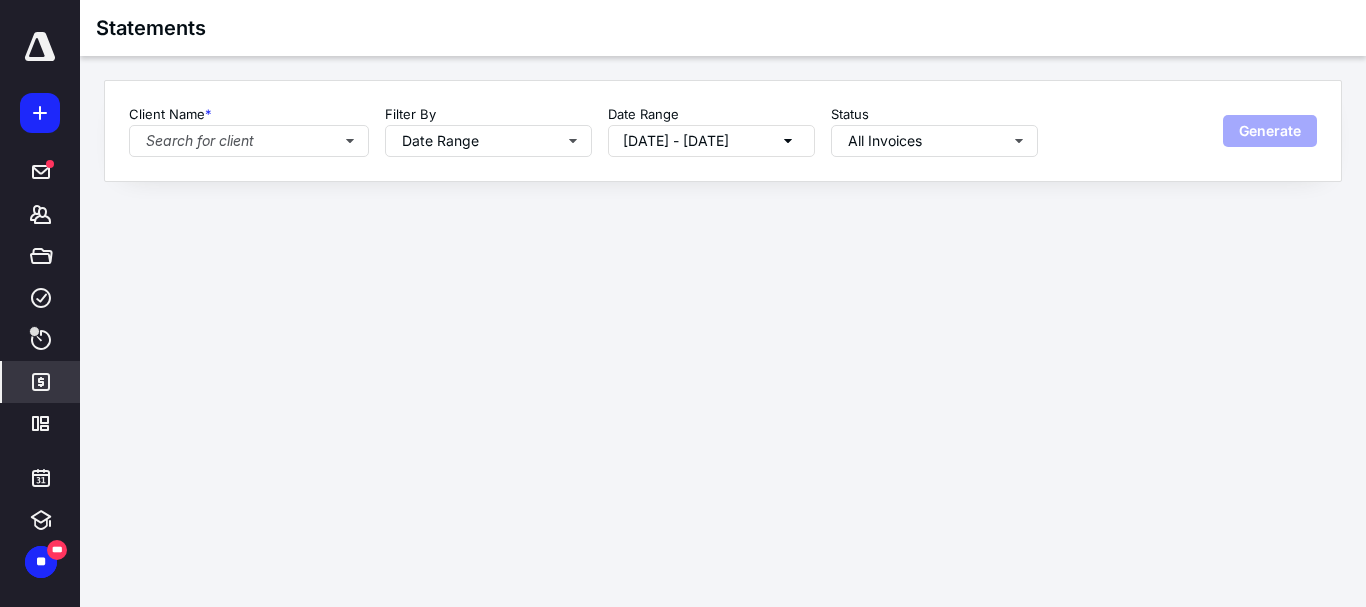 click on "Generate" at bounding box center [1270, 131] 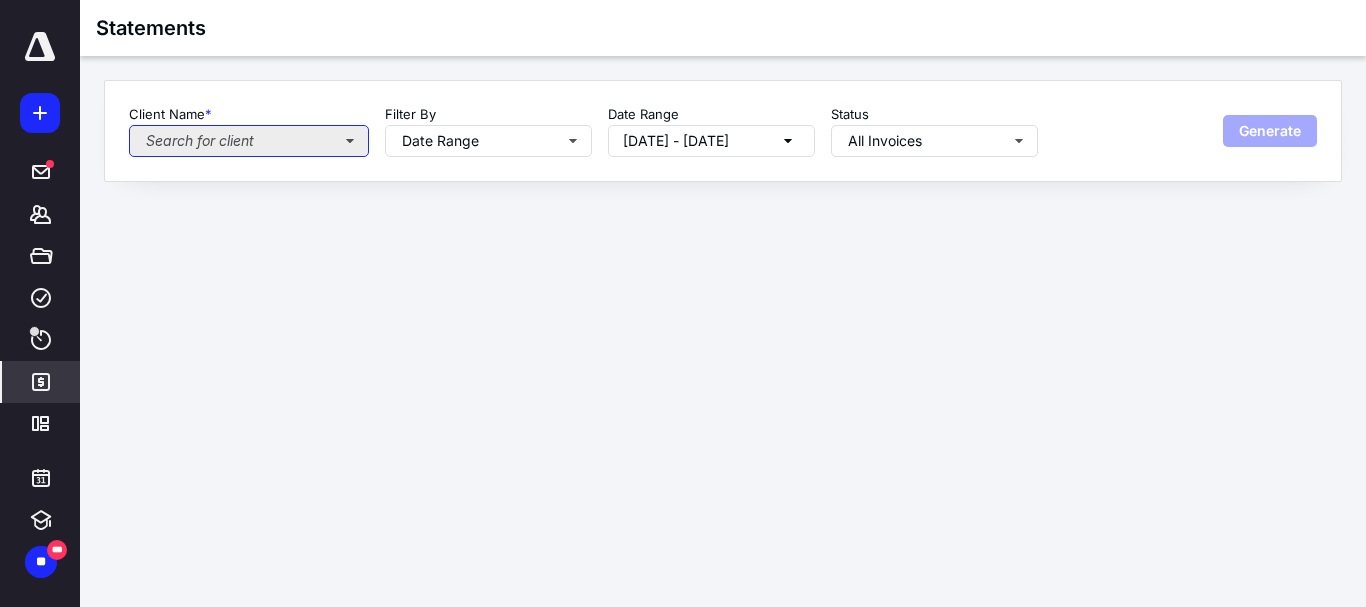 click on "Search for client" at bounding box center (249, 141) 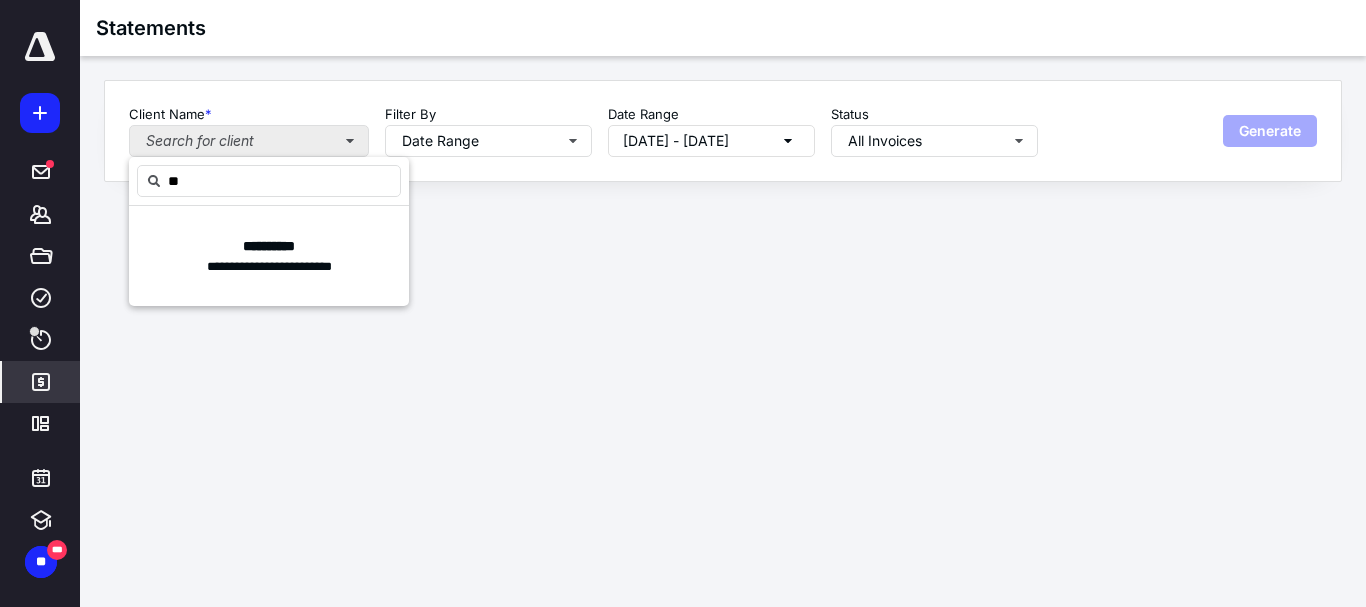 type on "***" 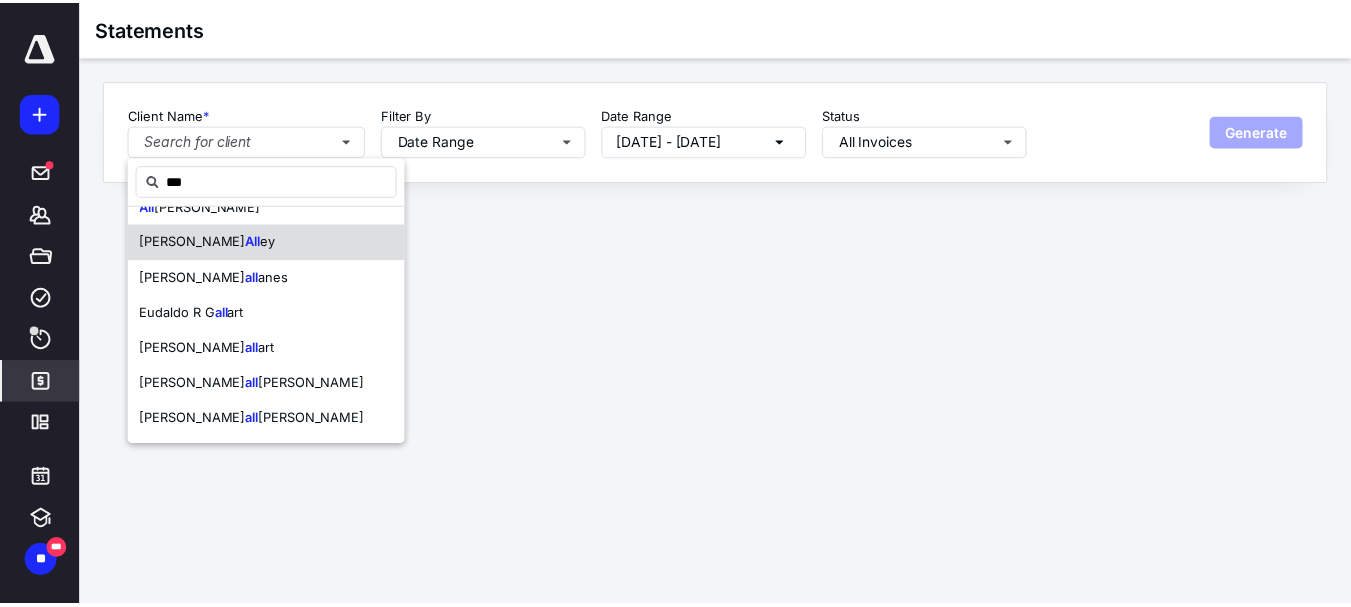 scroll, scrollTop: 0, scrollLeft: 0, axis: both 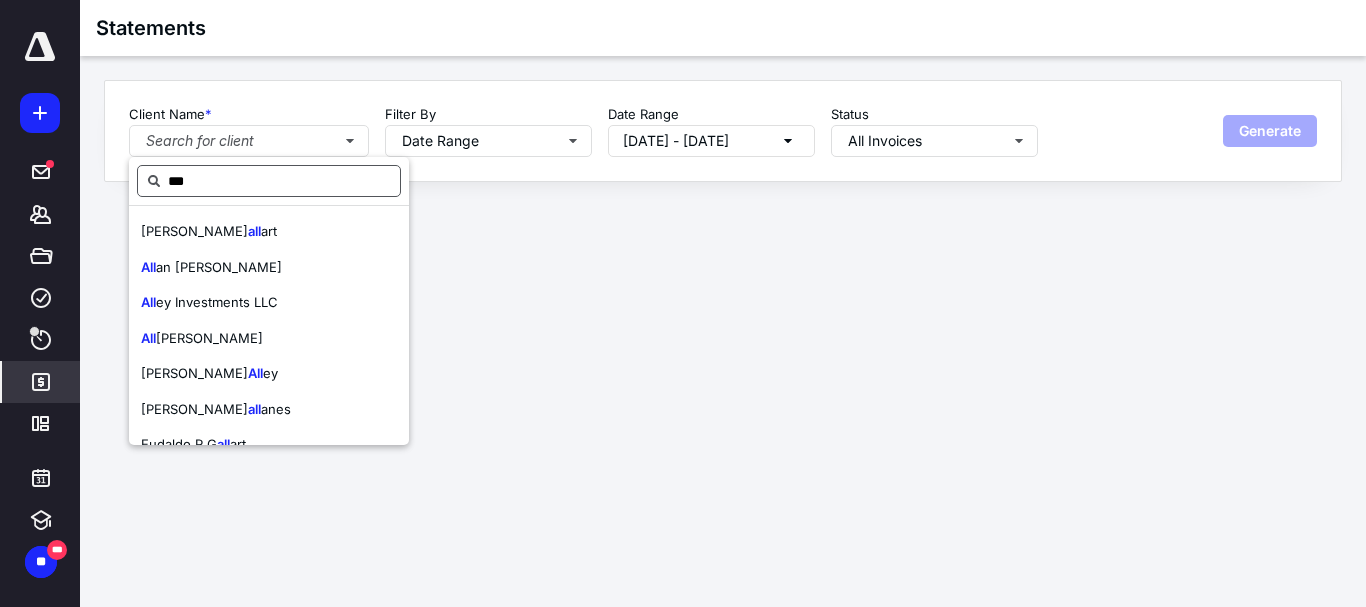 click on "***" at bounding box center (269, 181) 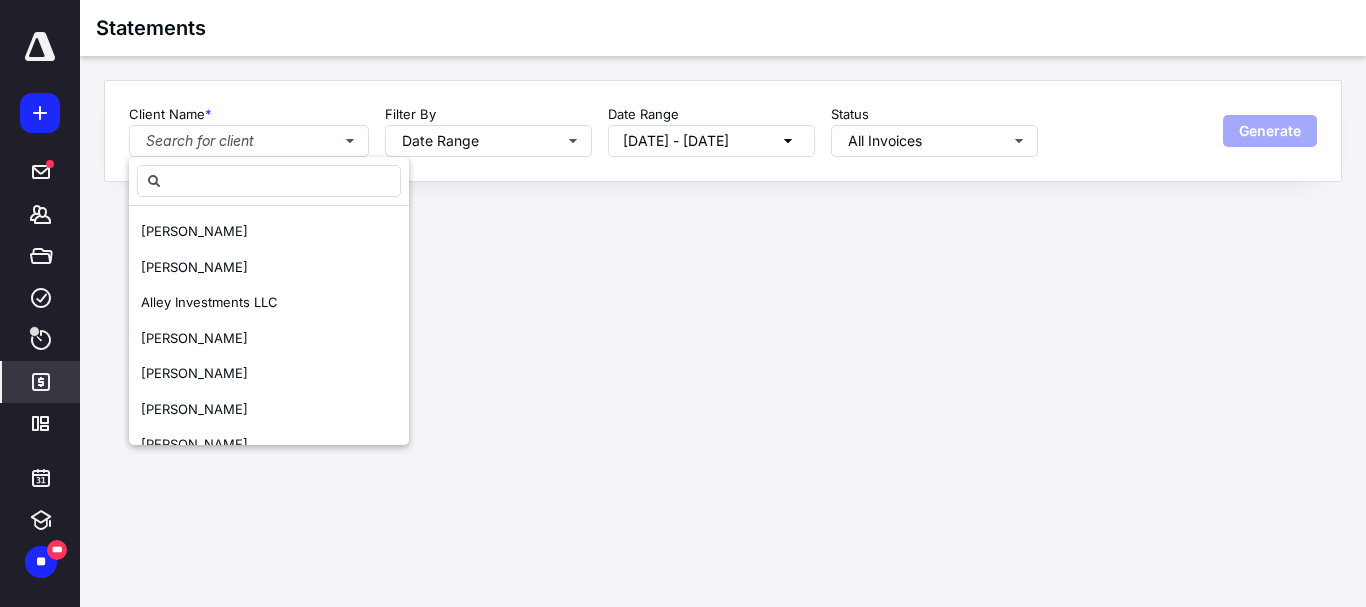 click on "**********" at bounding box center [683, 303] 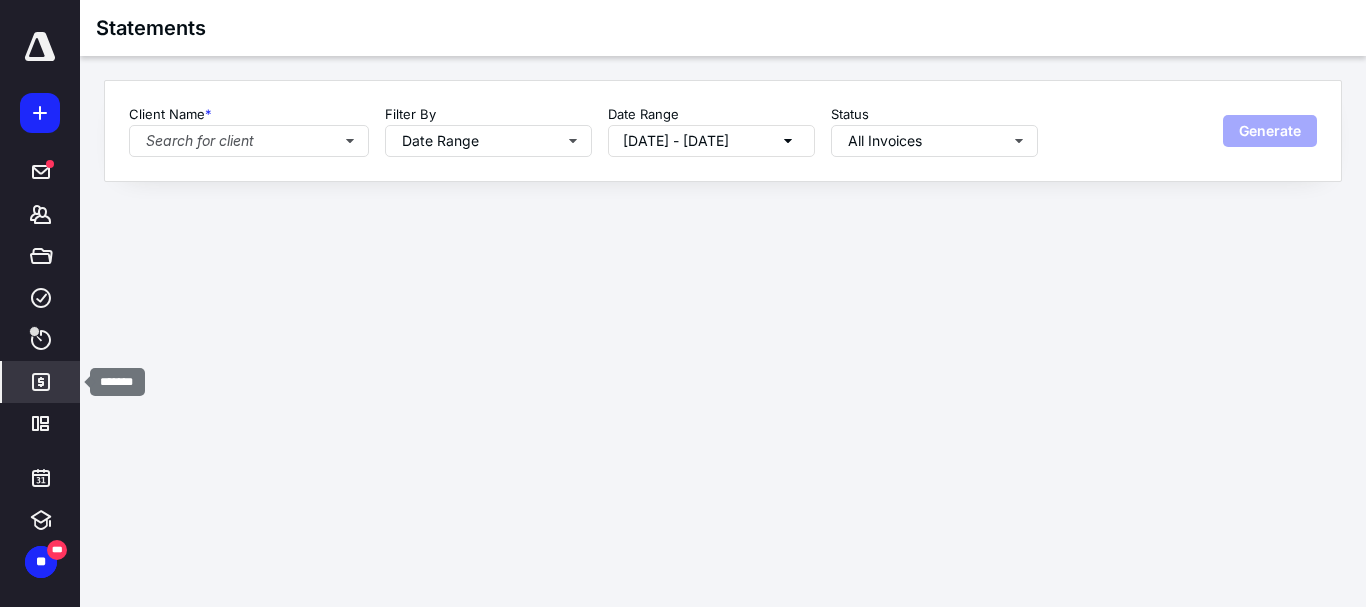 click 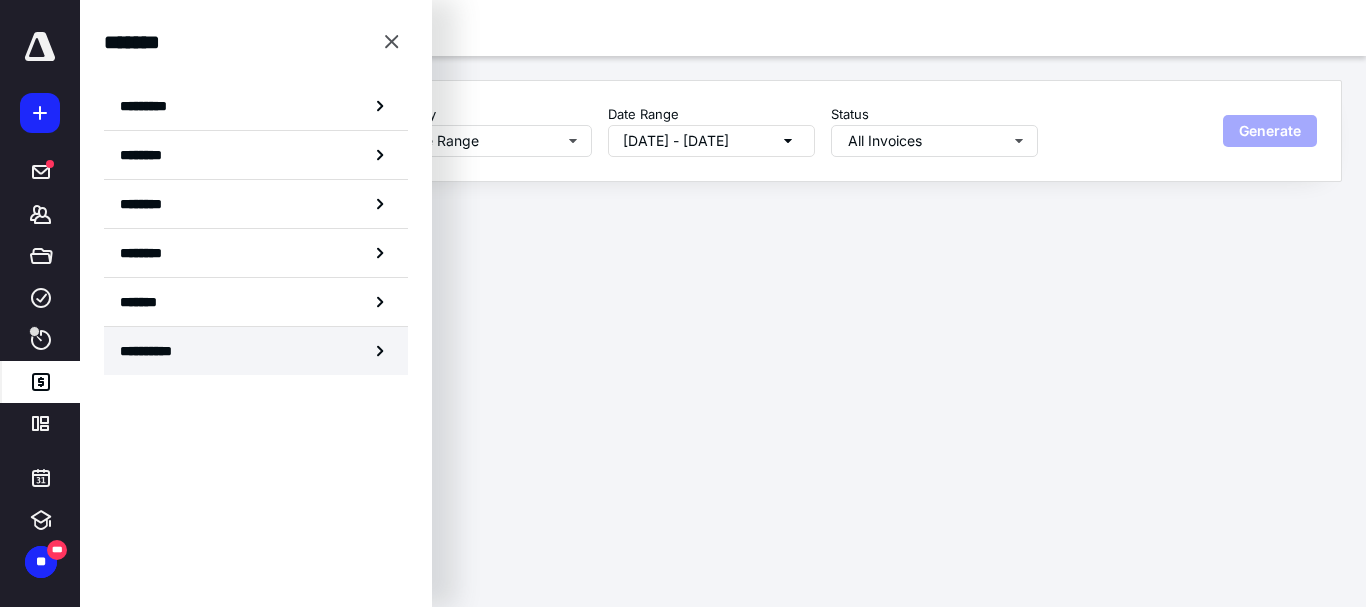 click on "**********" at bounding box center (256, 351) 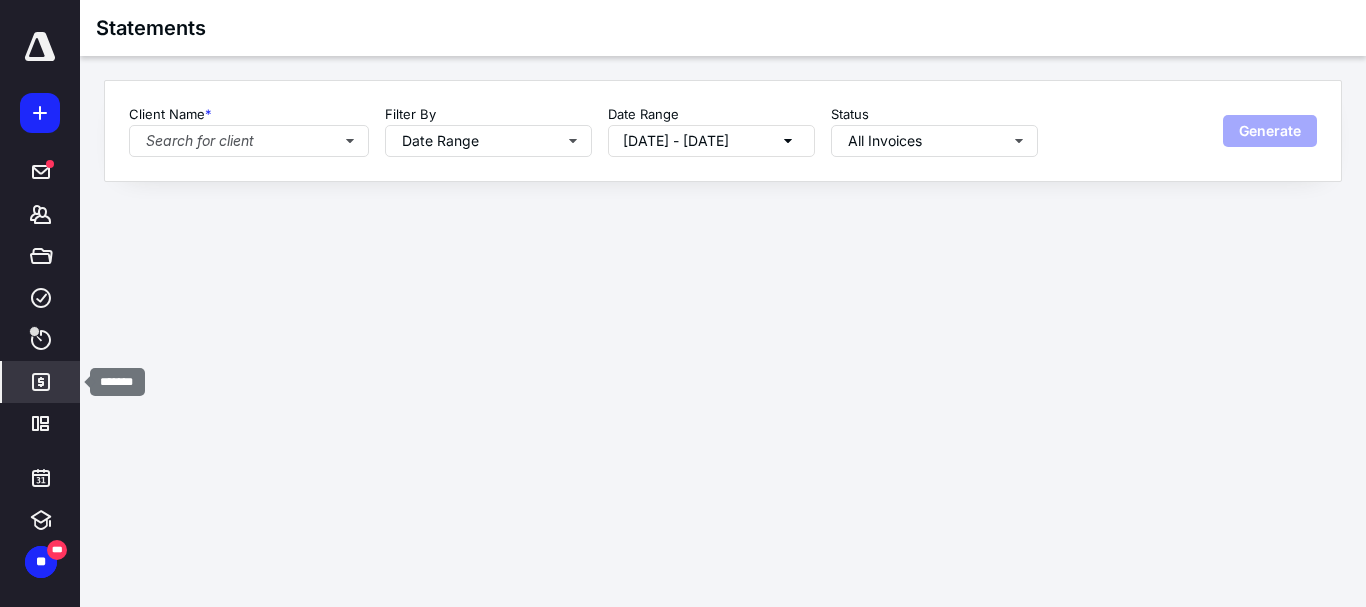 click on "*******" at bounding box center [41, 382] 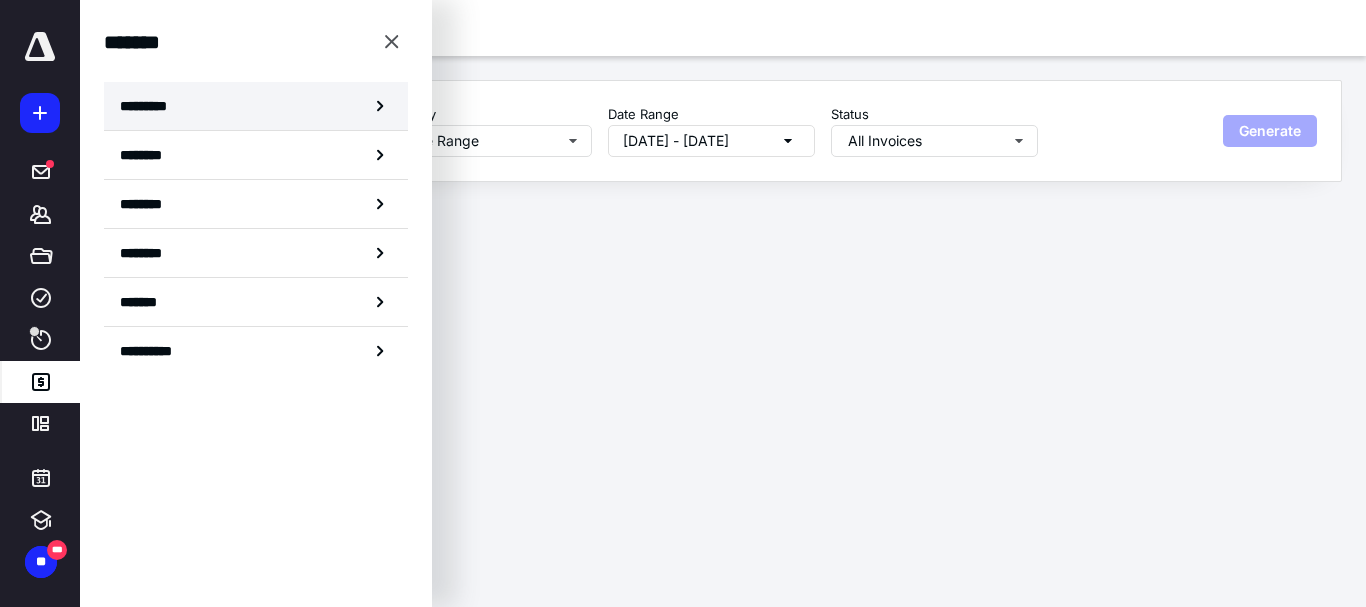 click on "*********" at bounding box center [256, 106] 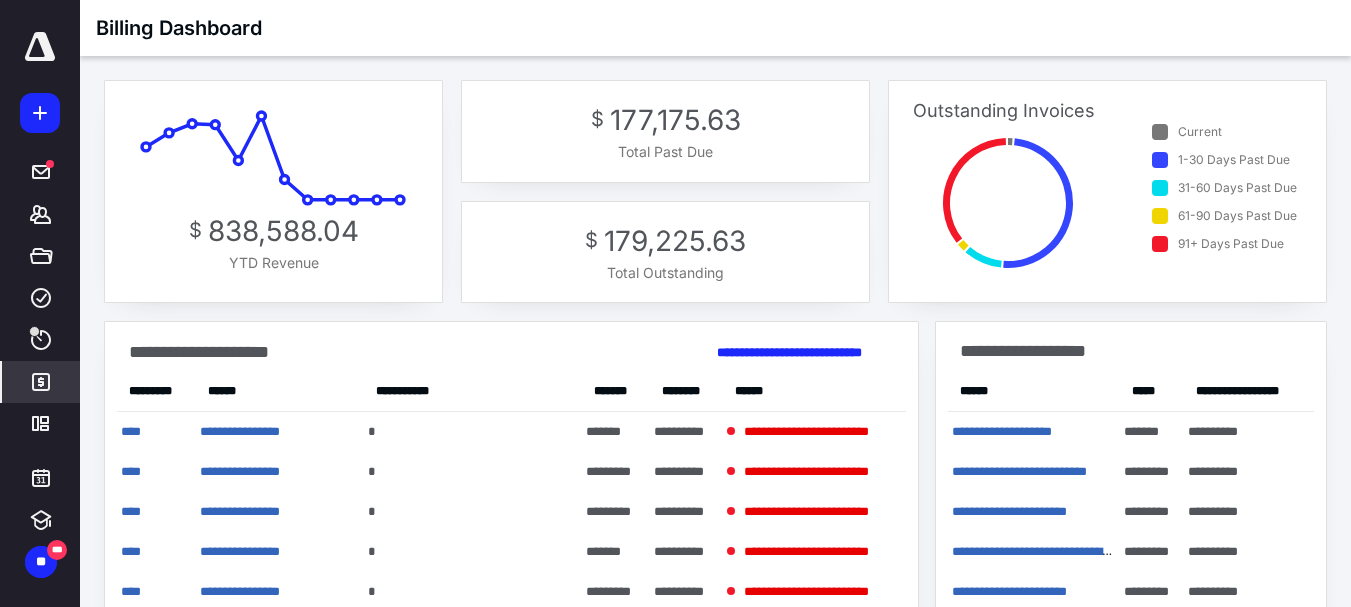 click on "$   838,588.04" at bounding box center [273, 231] 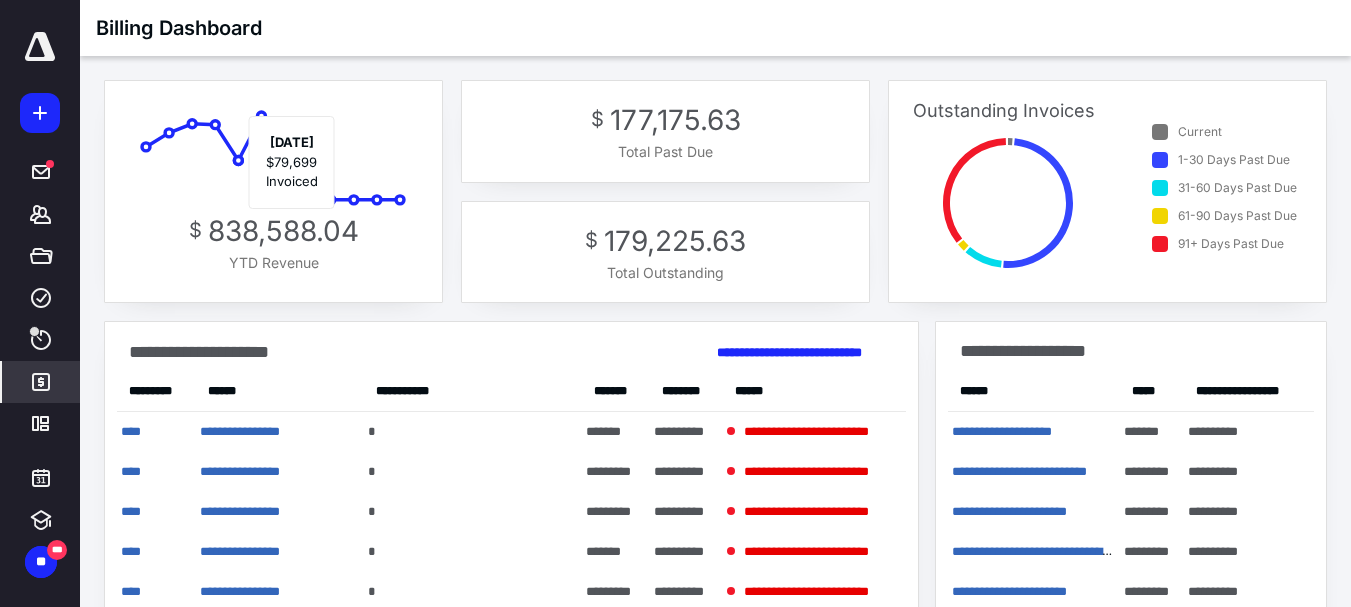 click 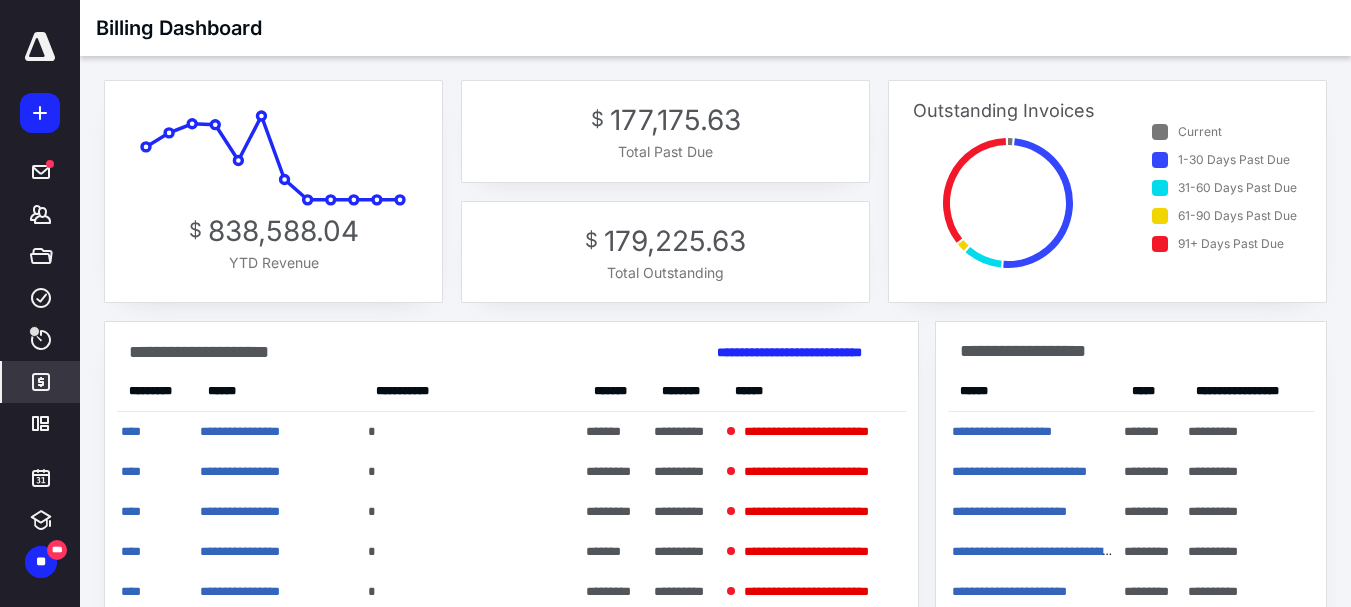 click on "$   838,588.04" at bounding box center [273, 231] 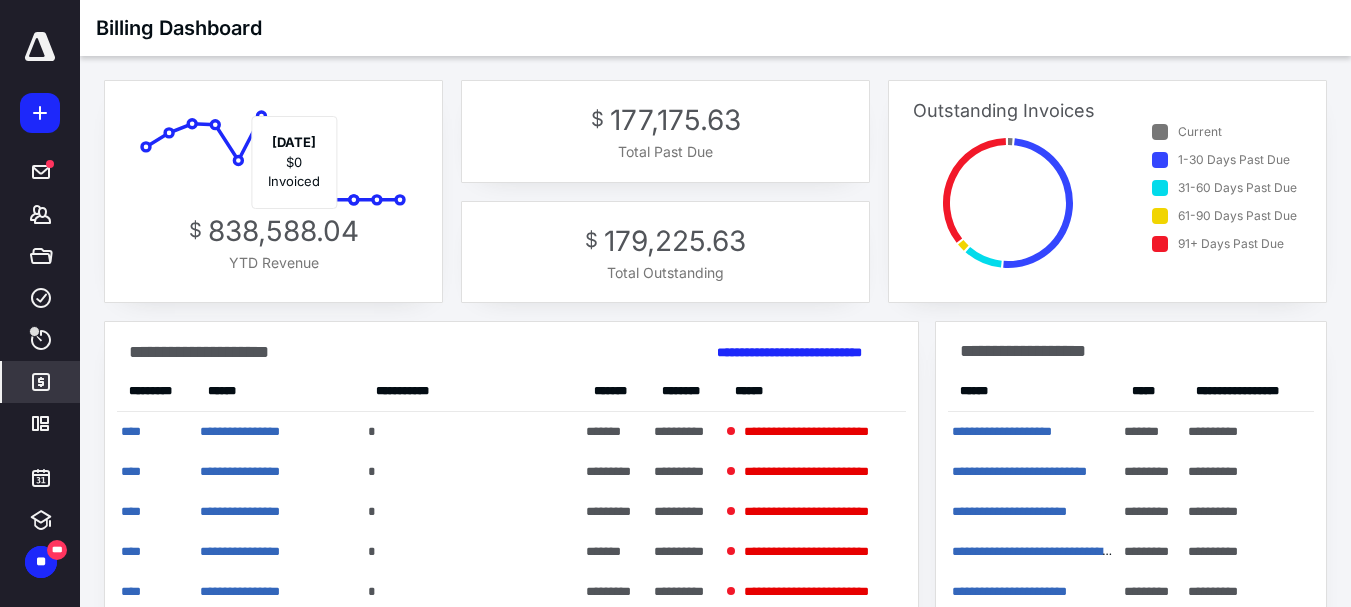 click 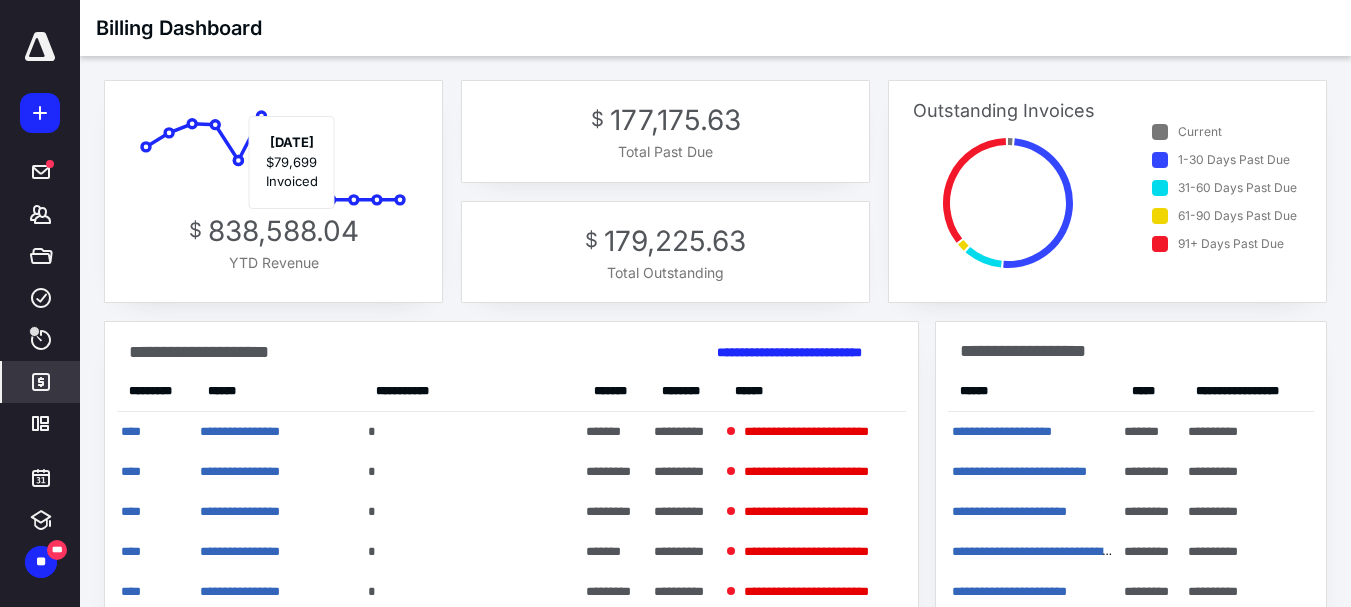 click 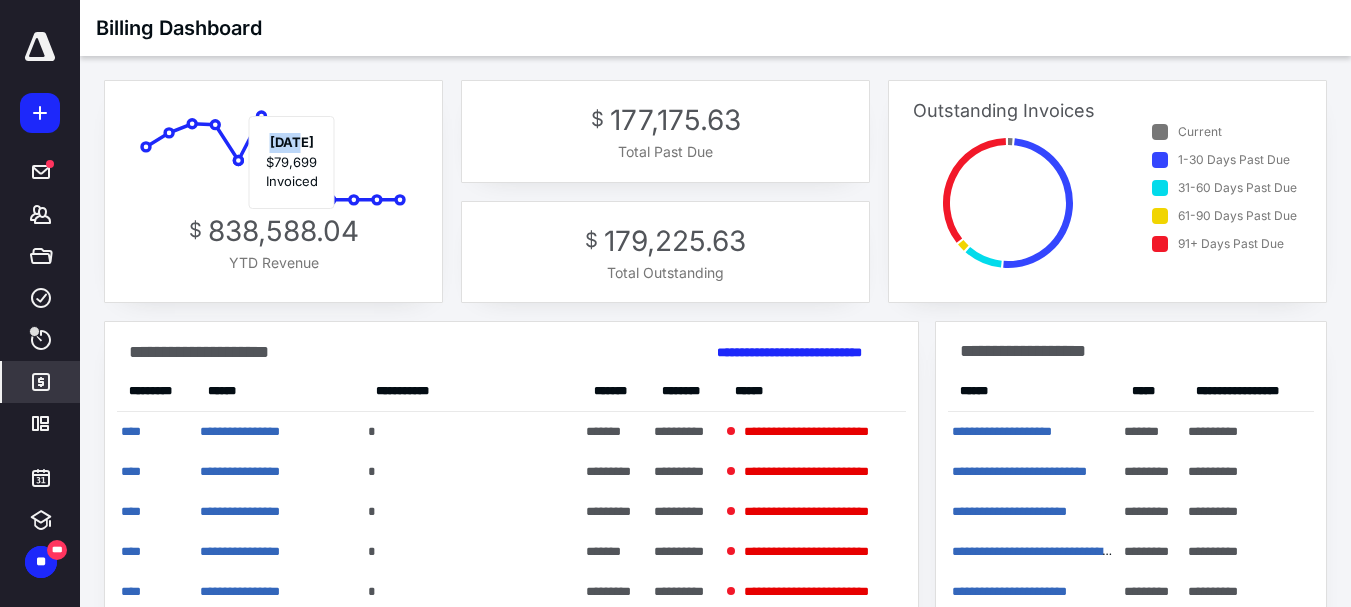 click 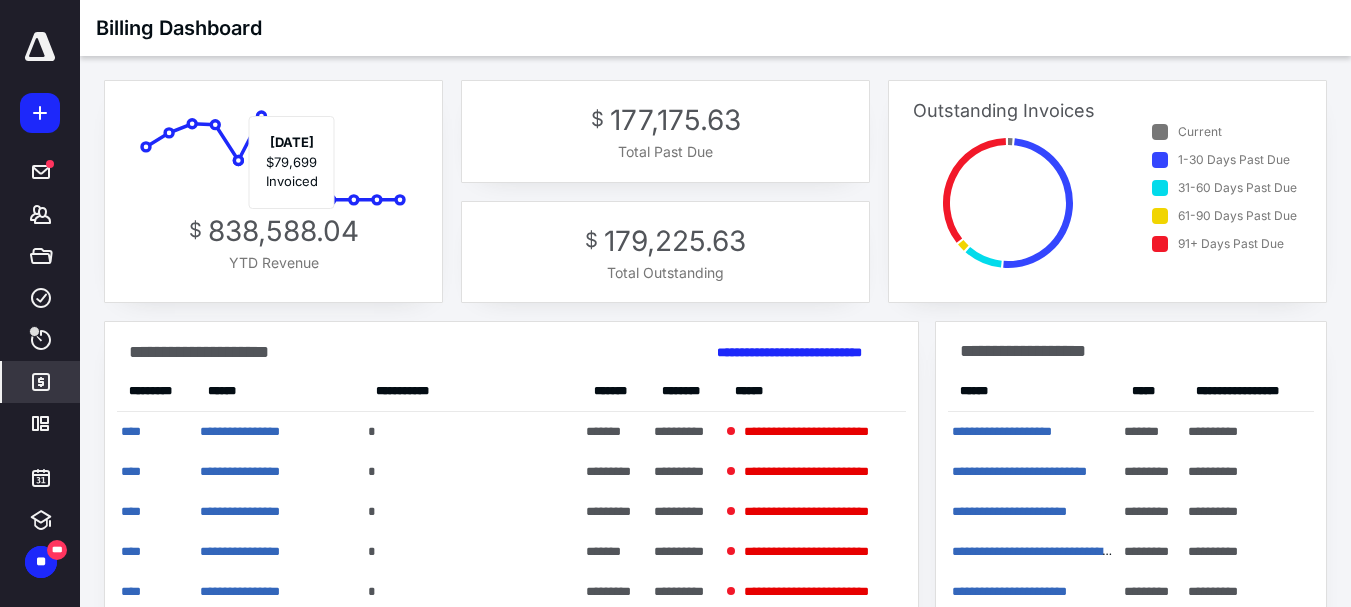 click 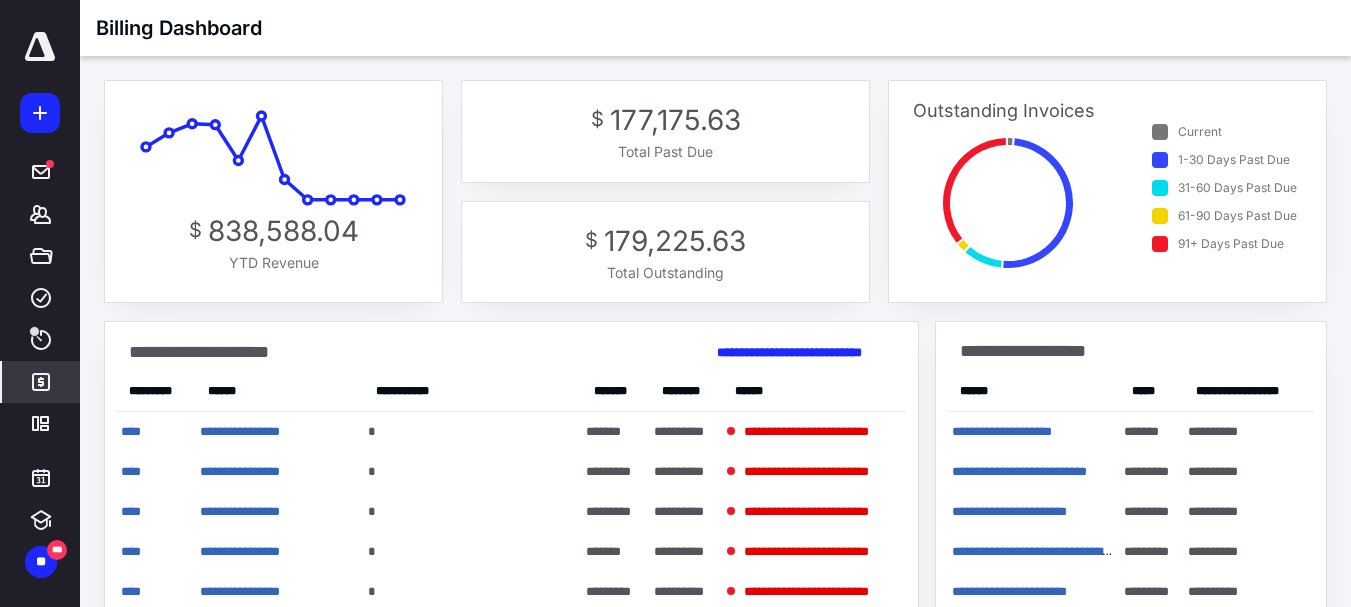 click on "$   838,588.04" at bounding box center [273, 231] 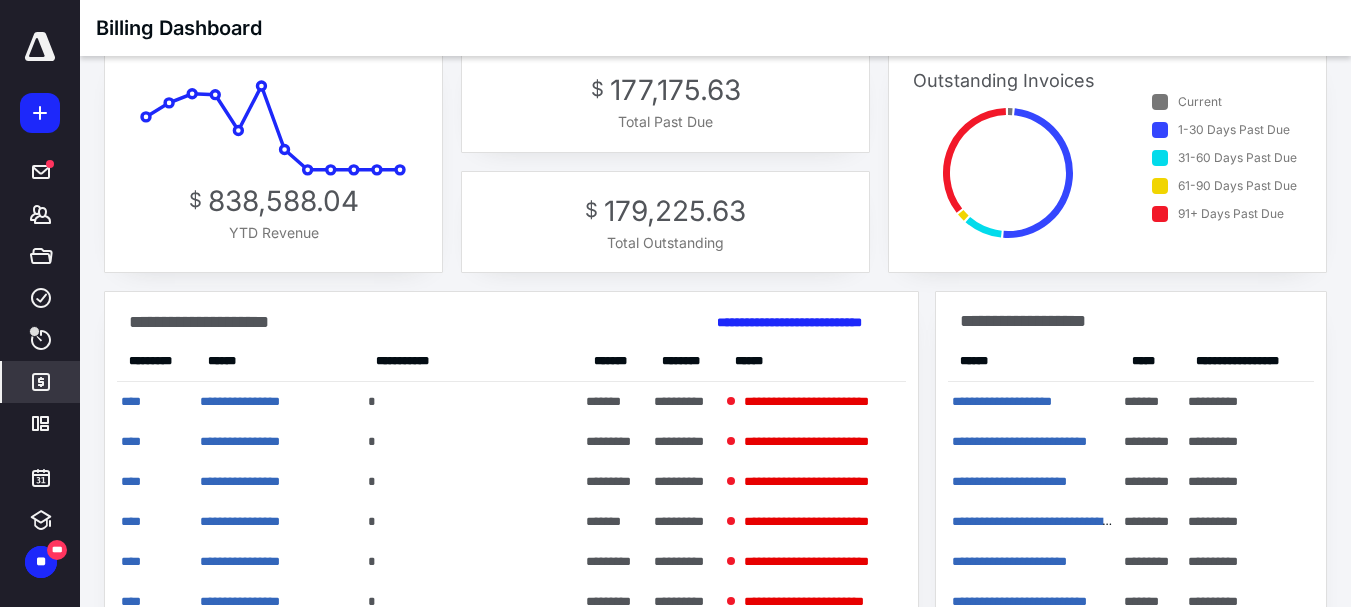 scroll, scrollTop: 0, scrollLeft: 0, axis: both 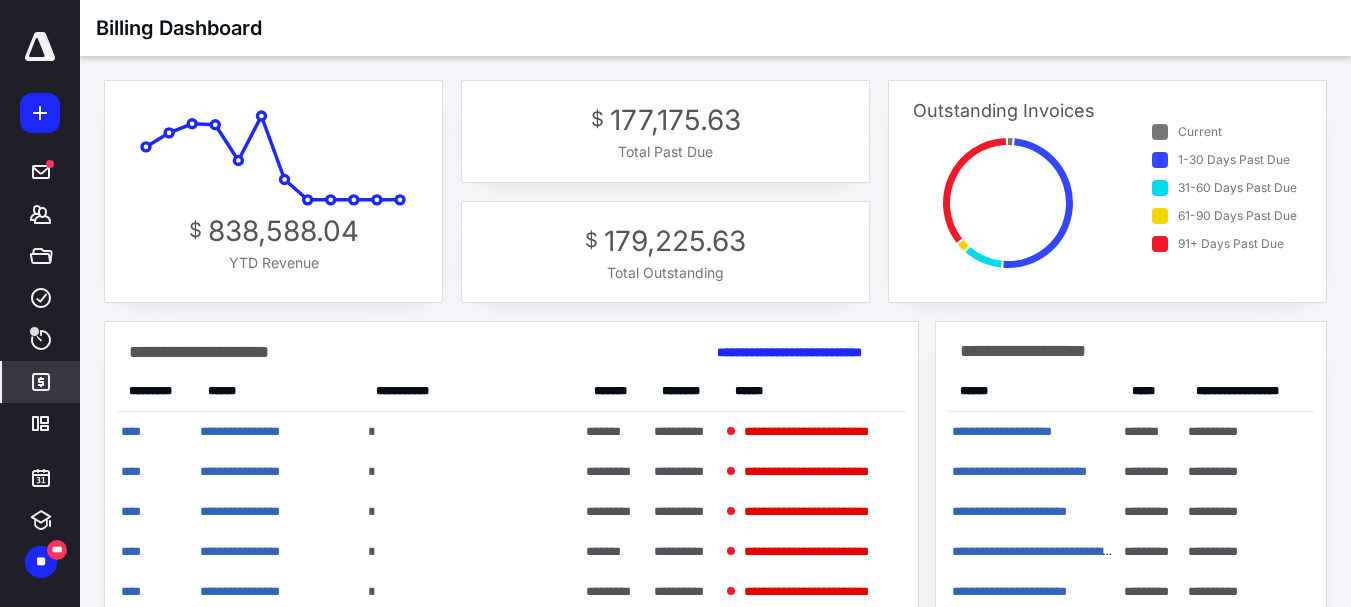 click on "*******" at bounding box center [41, 382] 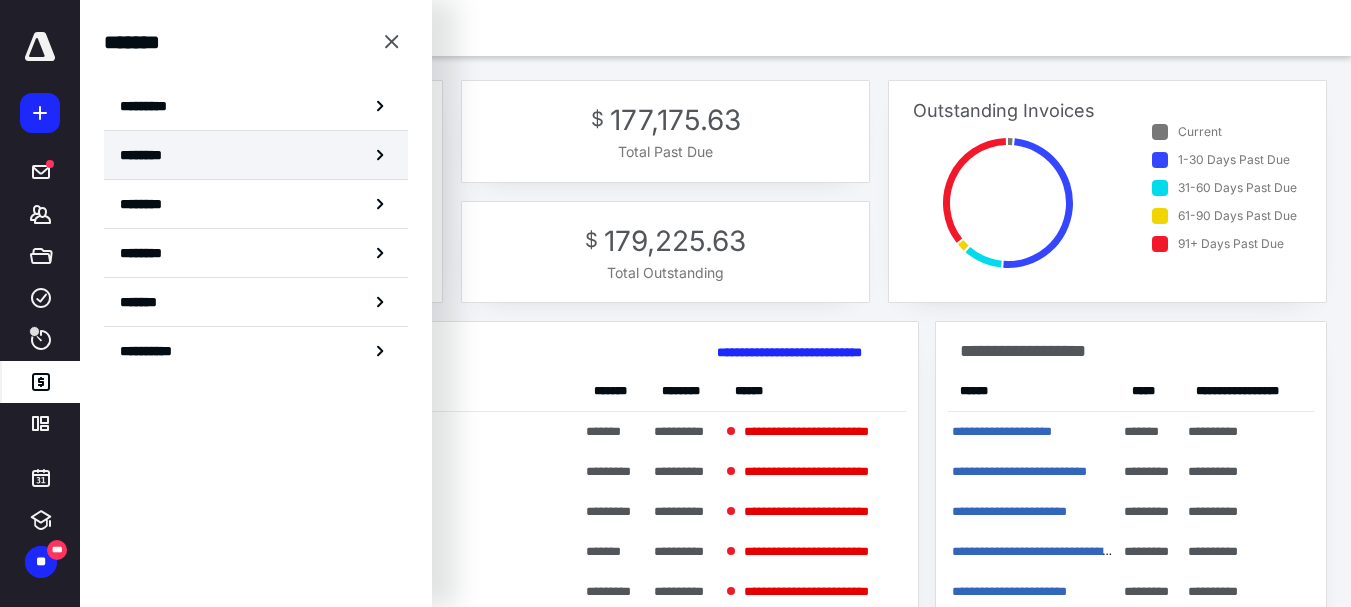 click on "********" at bounding box center (256, 155) 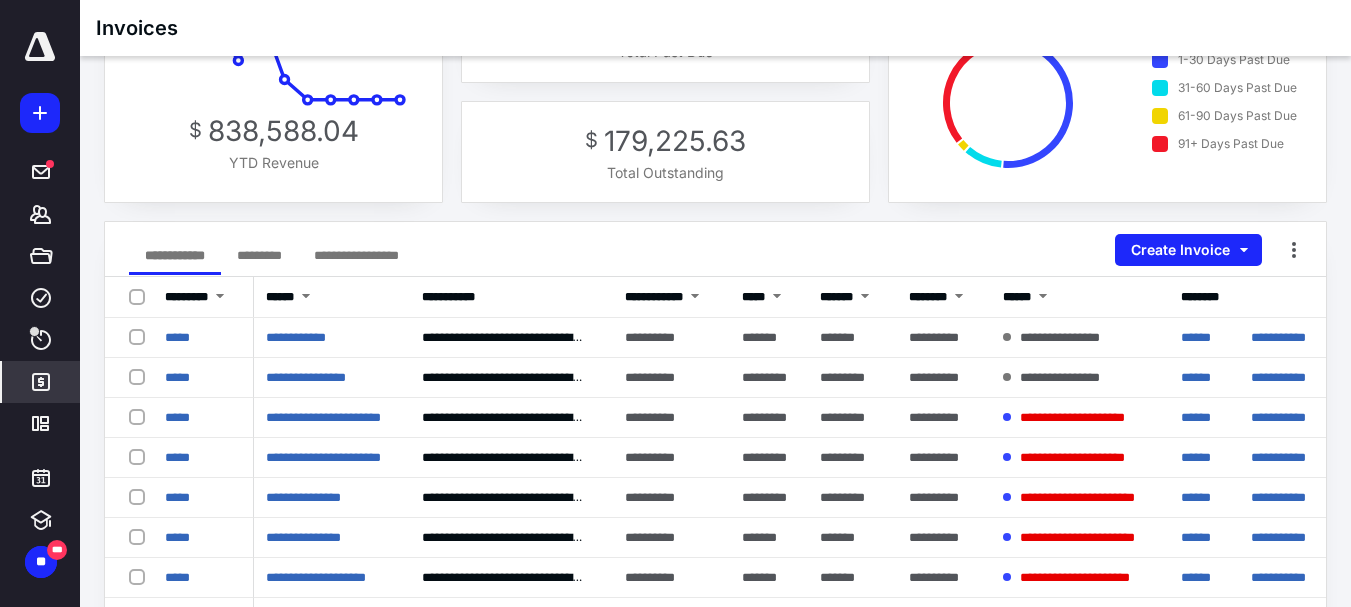scroll, scrollTop: 0, scrollLeft: 0, axis: both 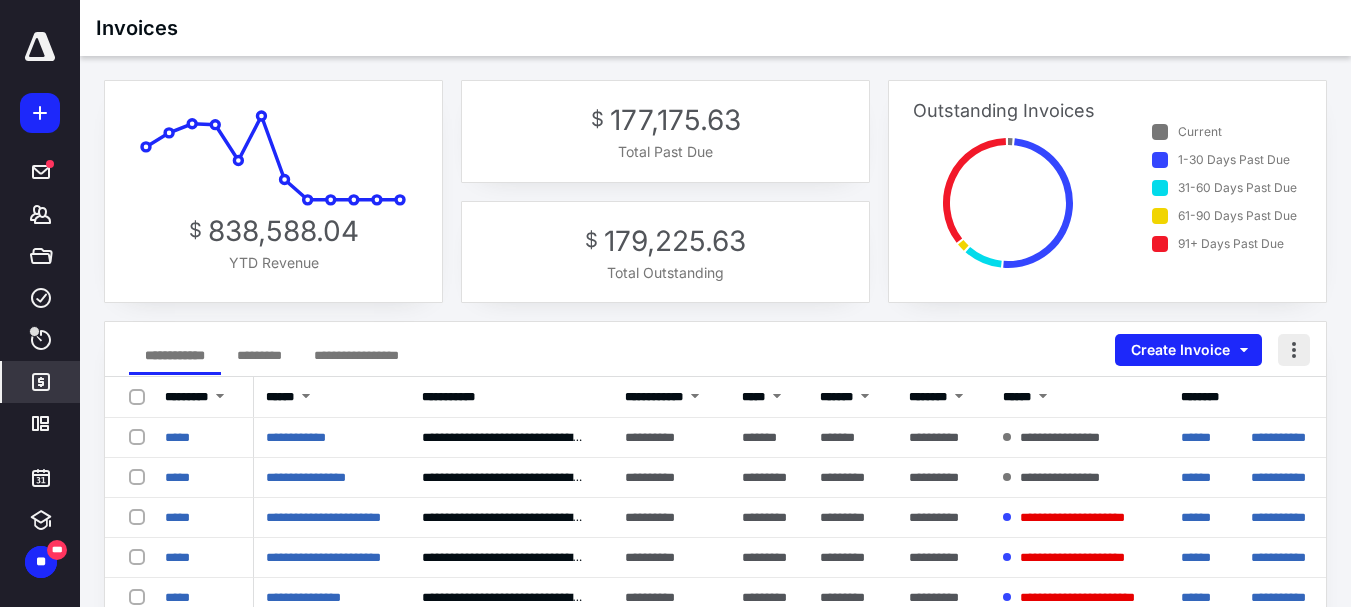 click at bounding box center (1294, 350) 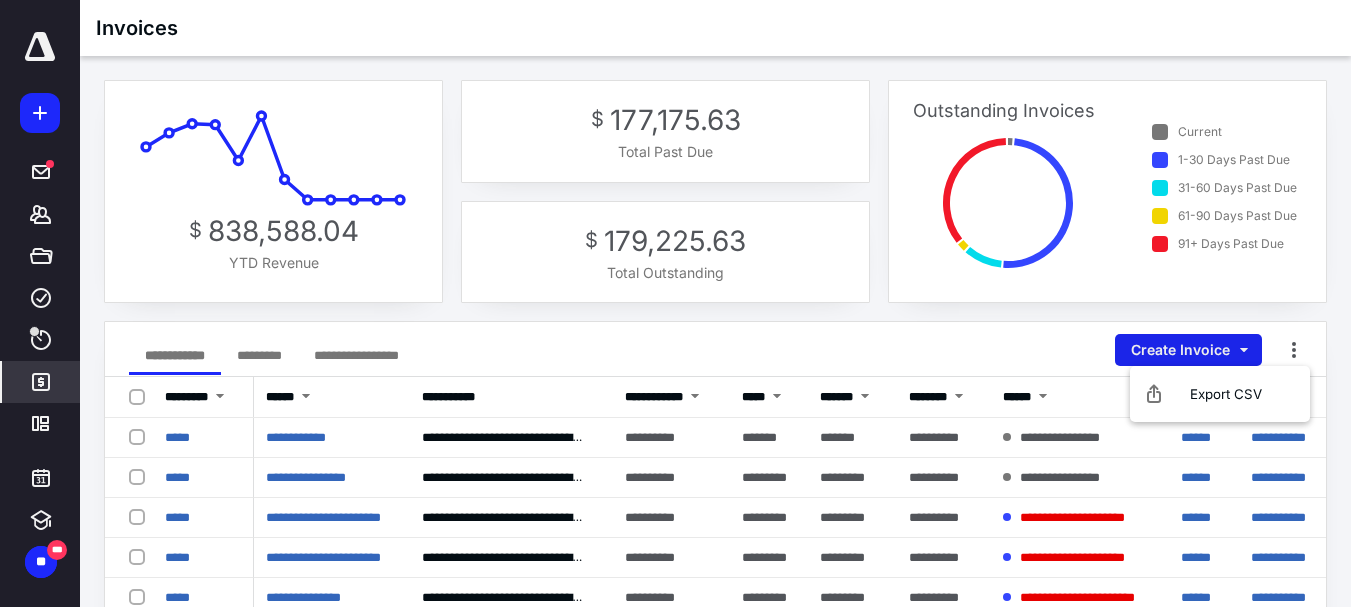 click on "Create Invoice" at bounding box center (1188, 350) 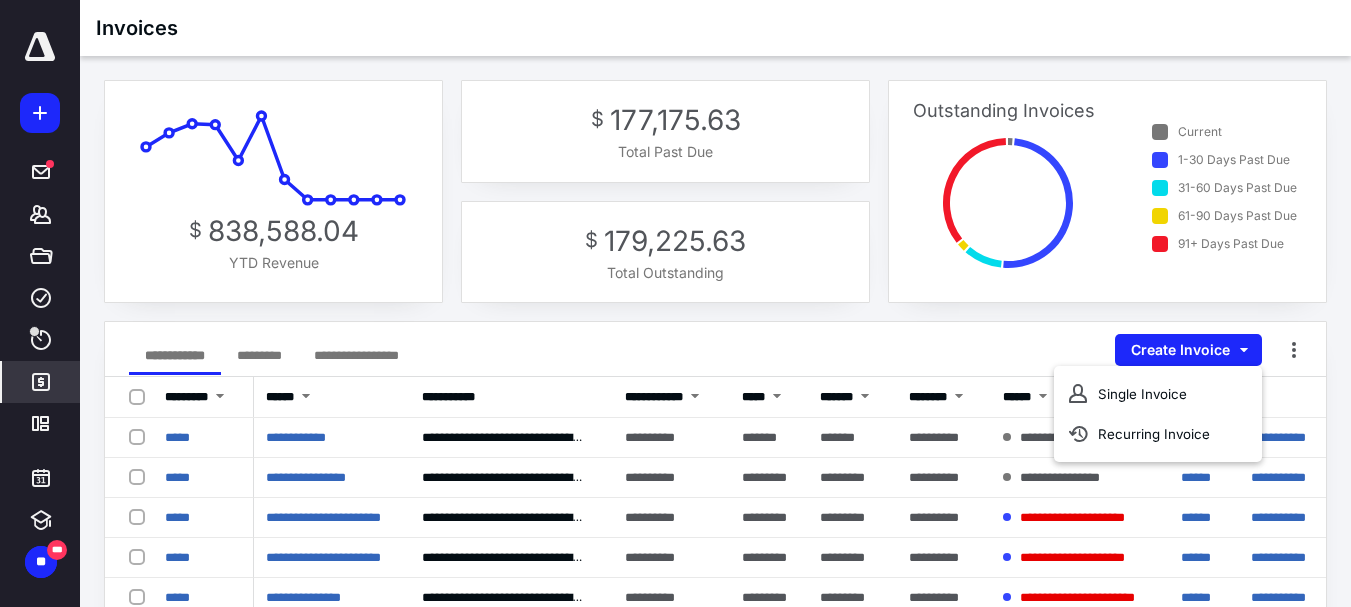 click on "**********" at bounding box center (715, 349) 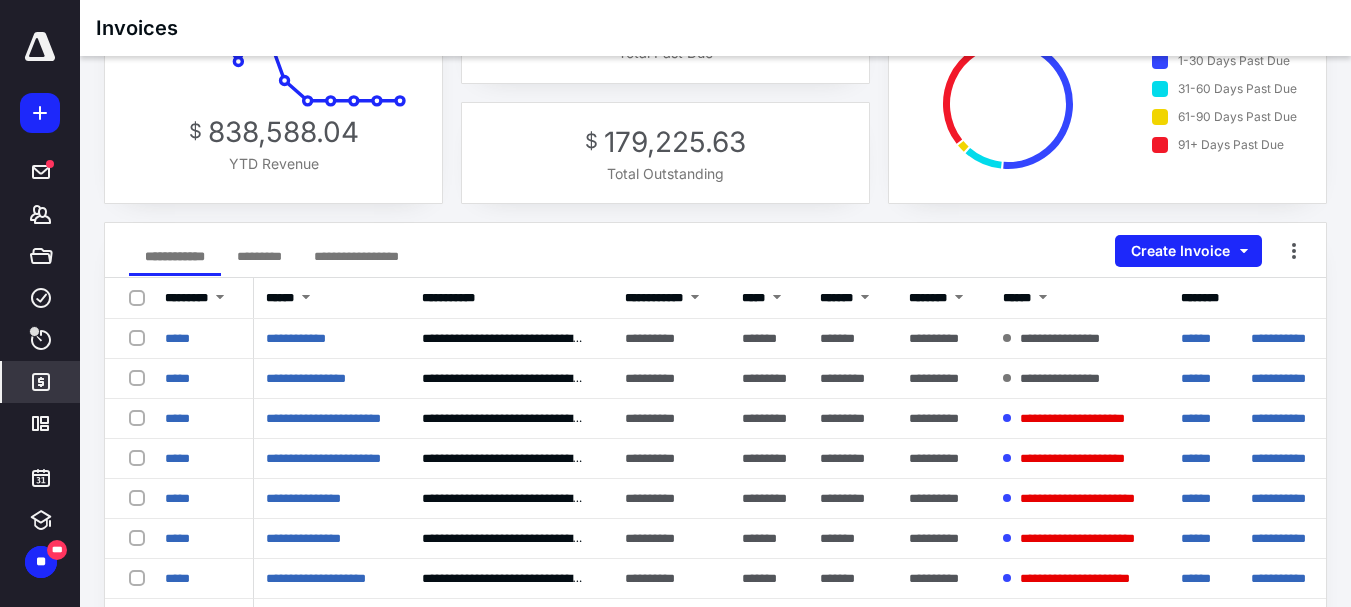 scroll, scrollTop: 0, scrollLeft: 0, axis: both 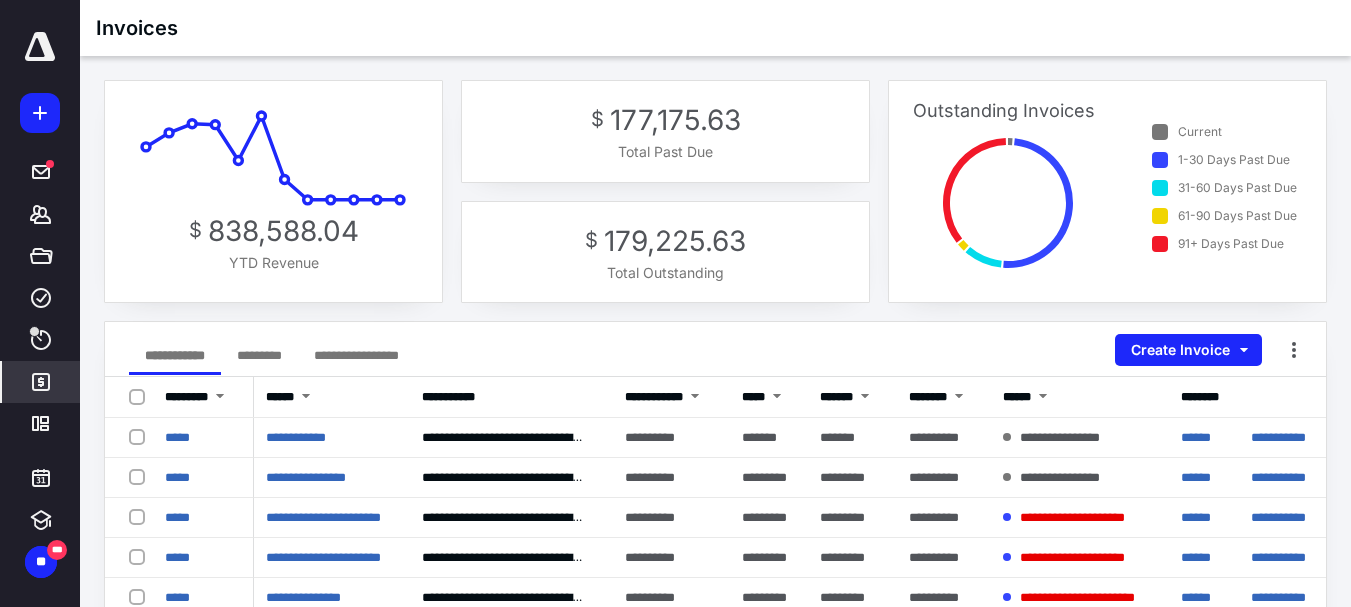 click on "*********" at bounding box center [259, 355] 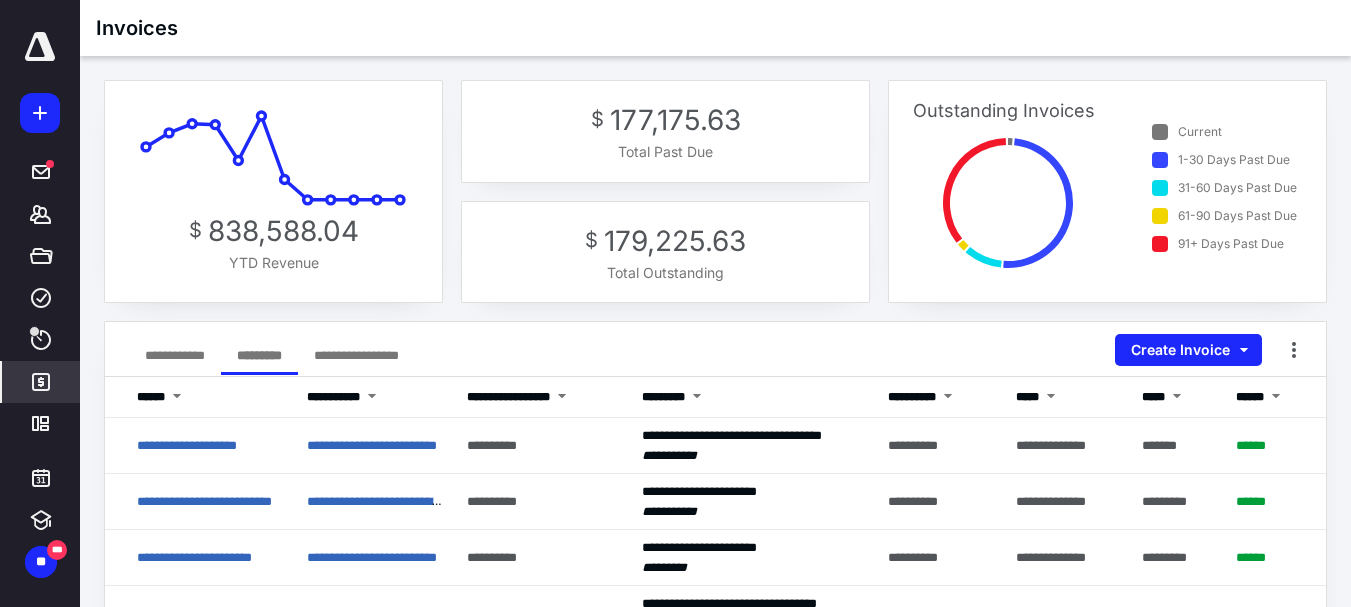 click on "**********" at bounding box center (356, 355) 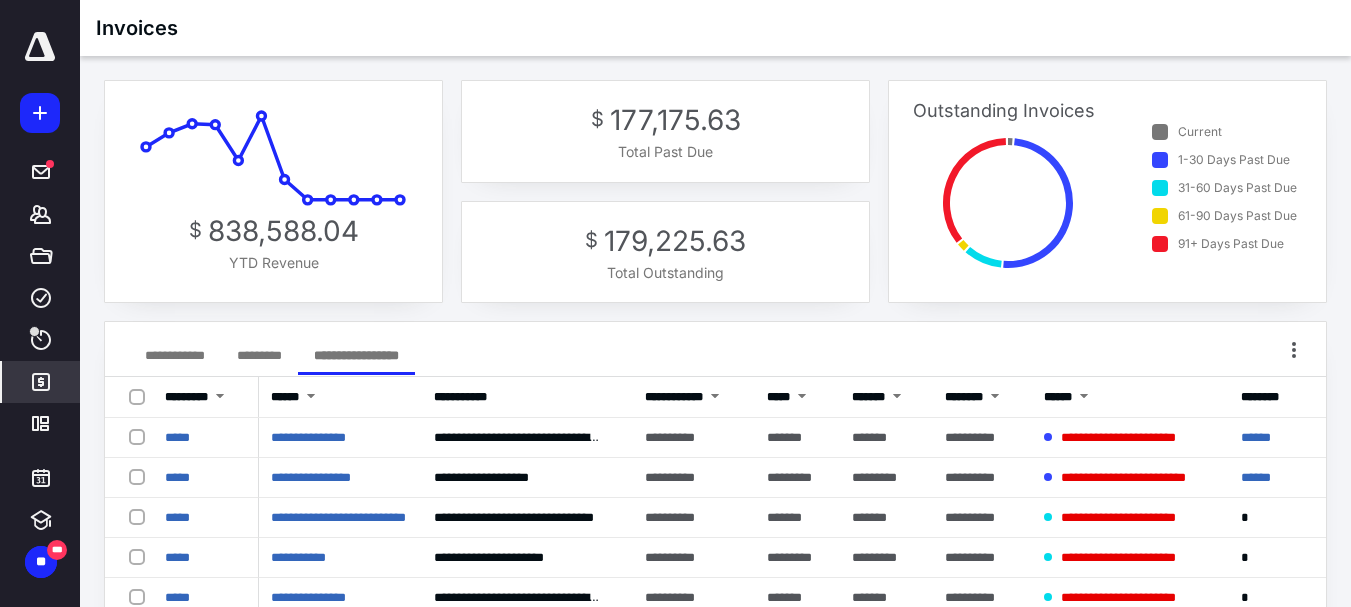 click on "**********" at bounding box center (175, 355) 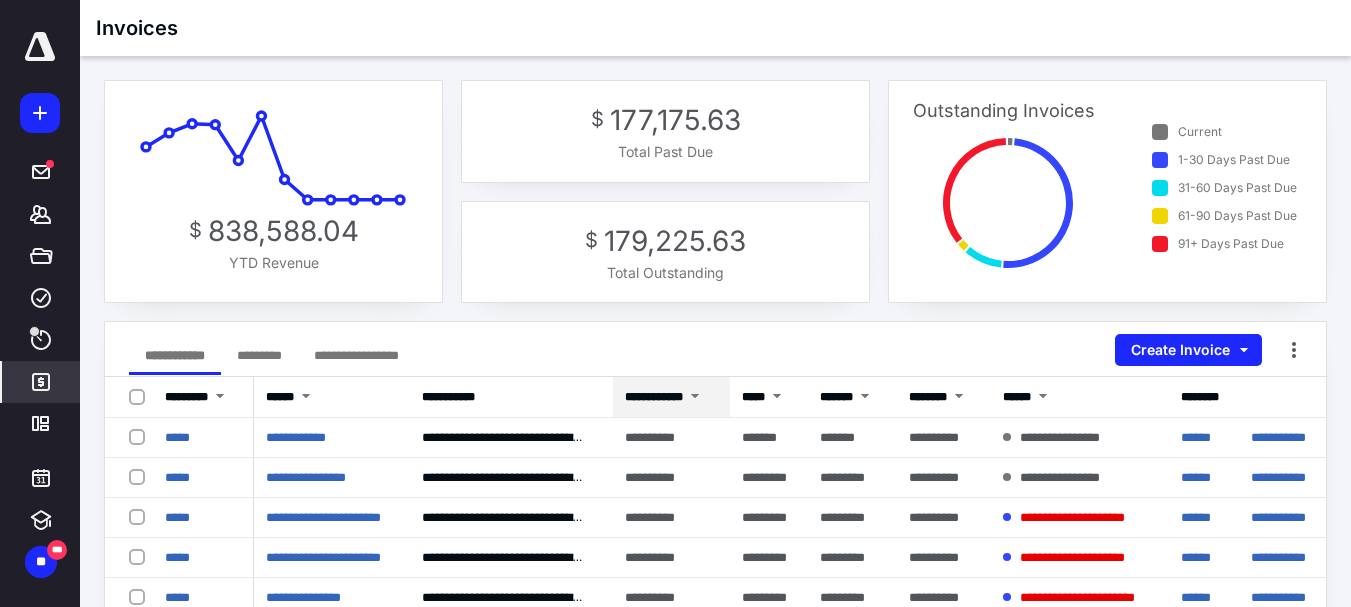 click at bounding box center (695, 398) 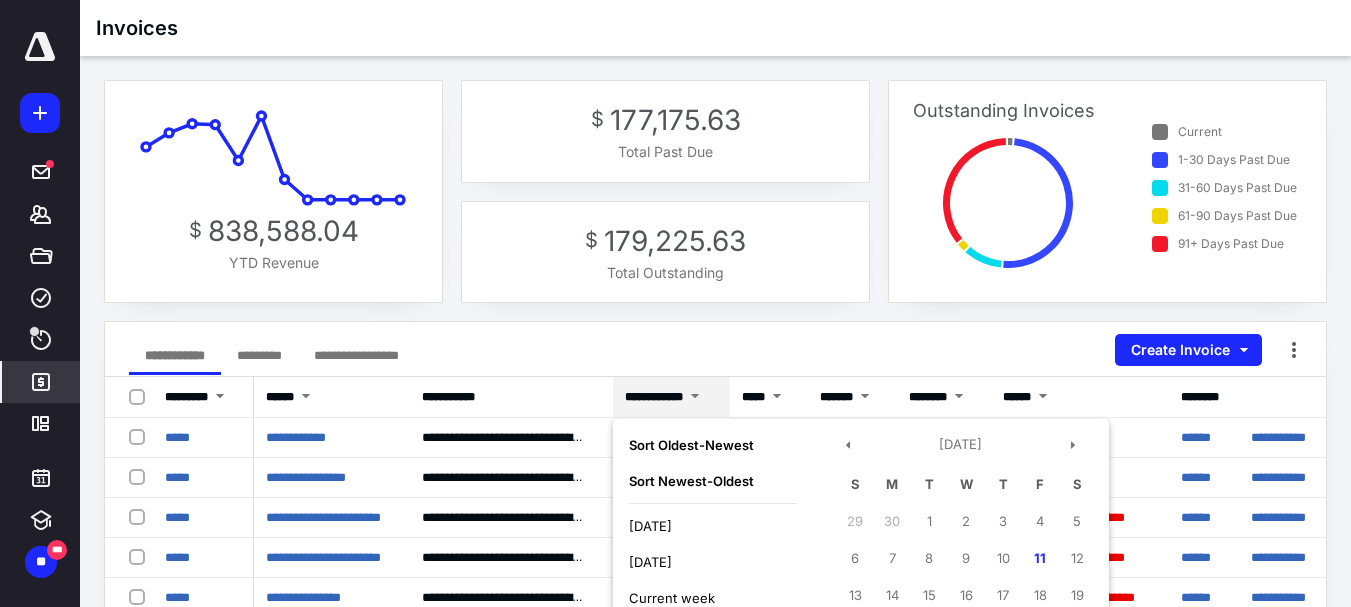 scroll, scrollTop: 200, scrollLeft: 0, axis: vertical 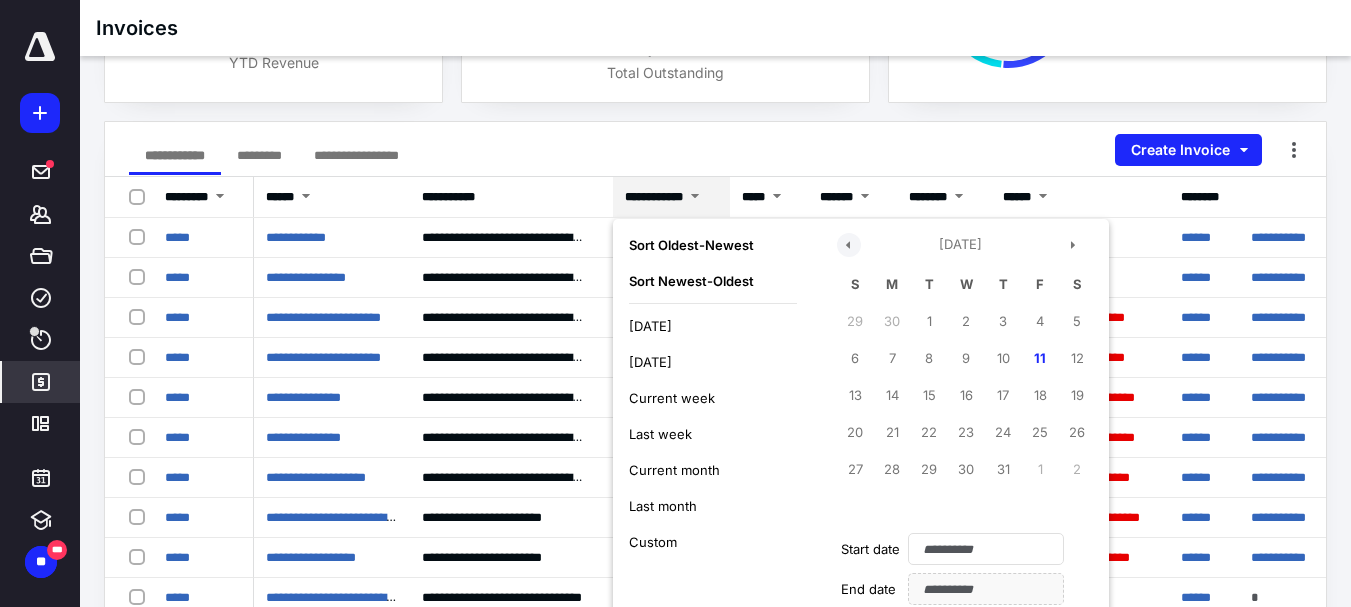 click at bounding box center (849, 245) 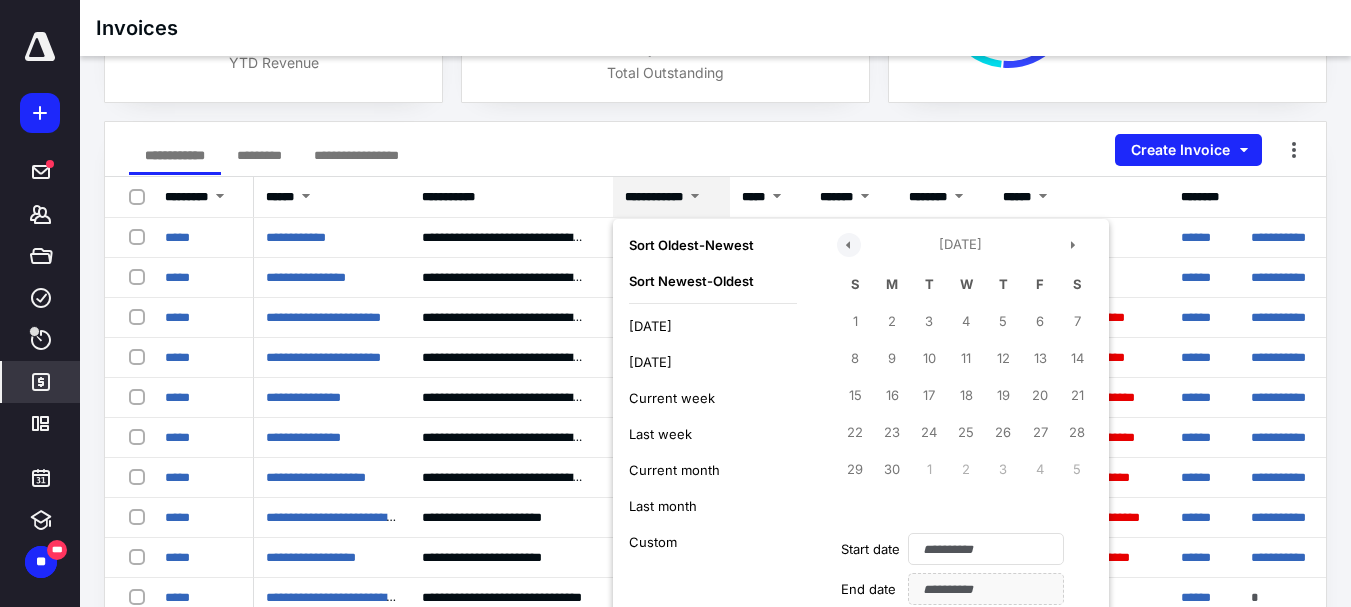 click at bounding box center [849, 245] 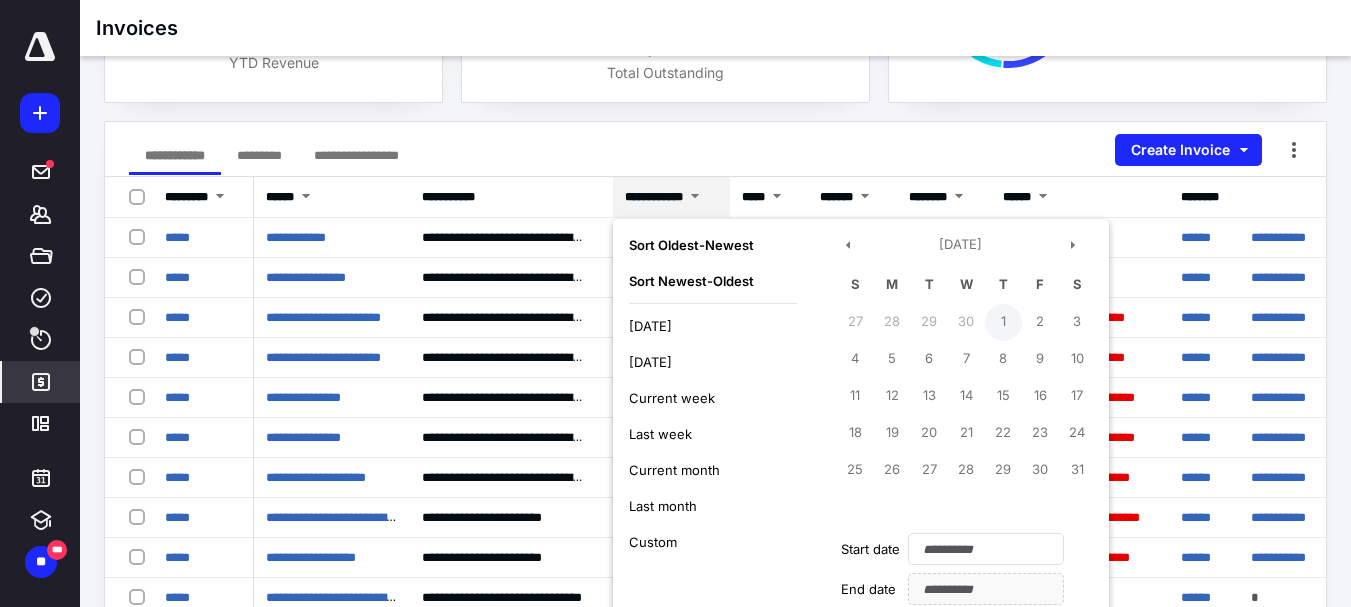 click on "1" at bounding box center (1003, 322) 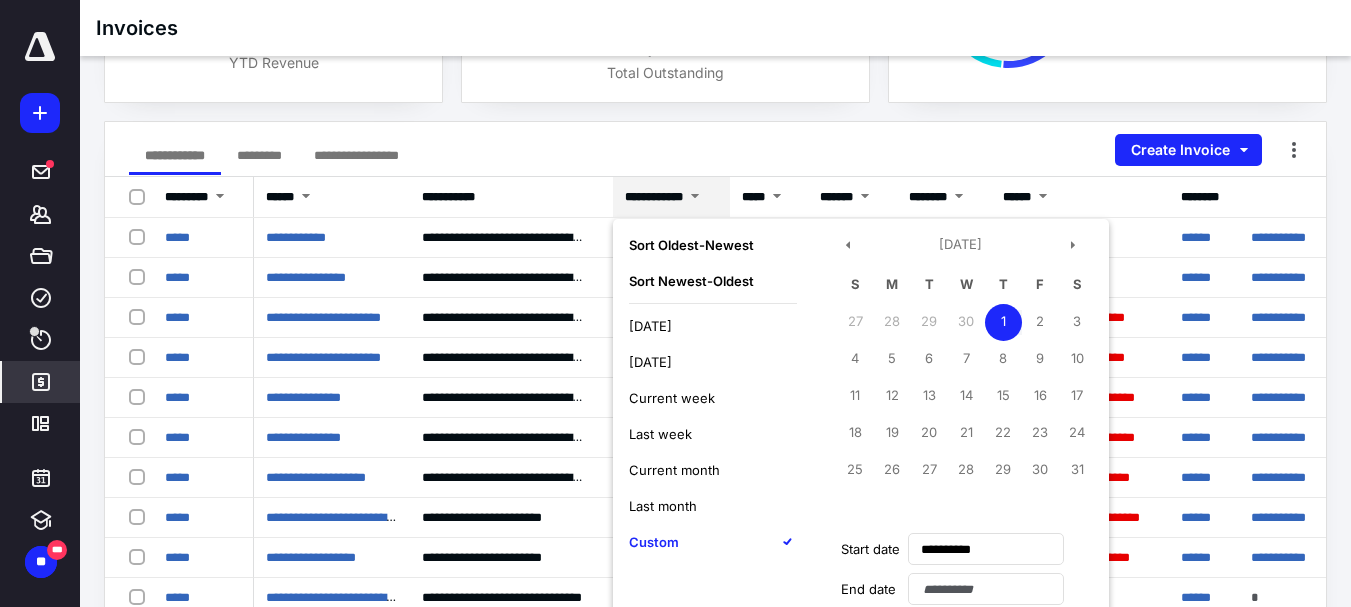 type on "**********" 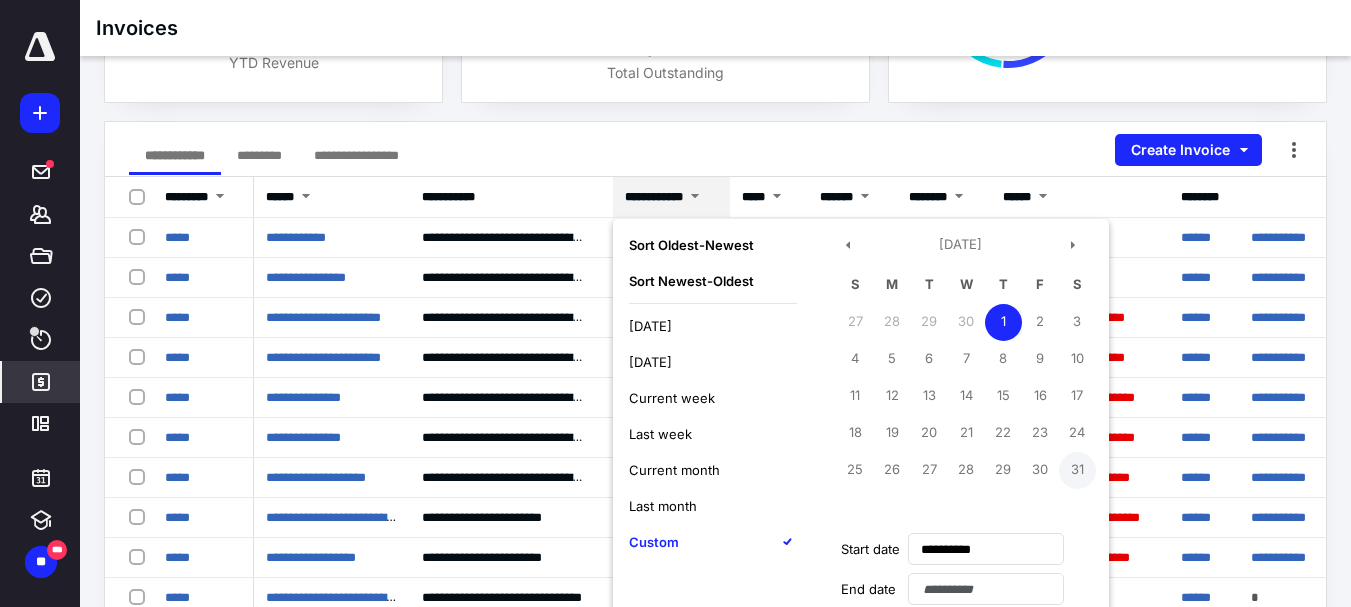 click on "31" at bounding box center [1077, 470] 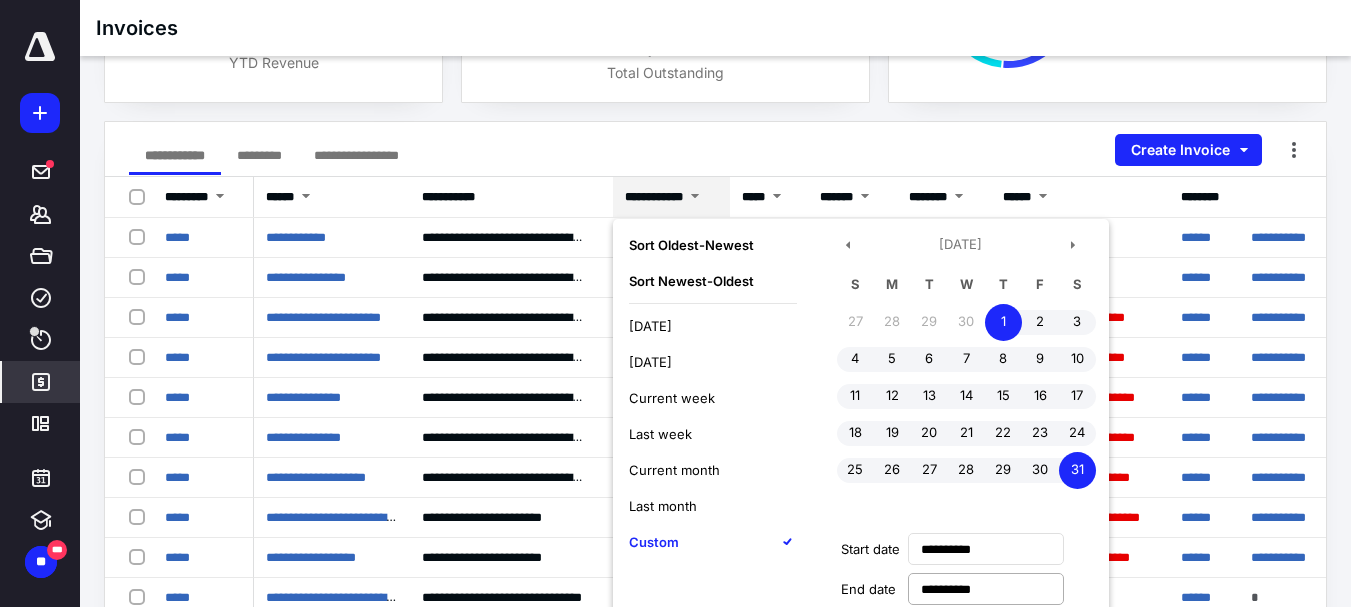 scroll, scrollTop: 300, scrollLeft: 0, axis: vertical 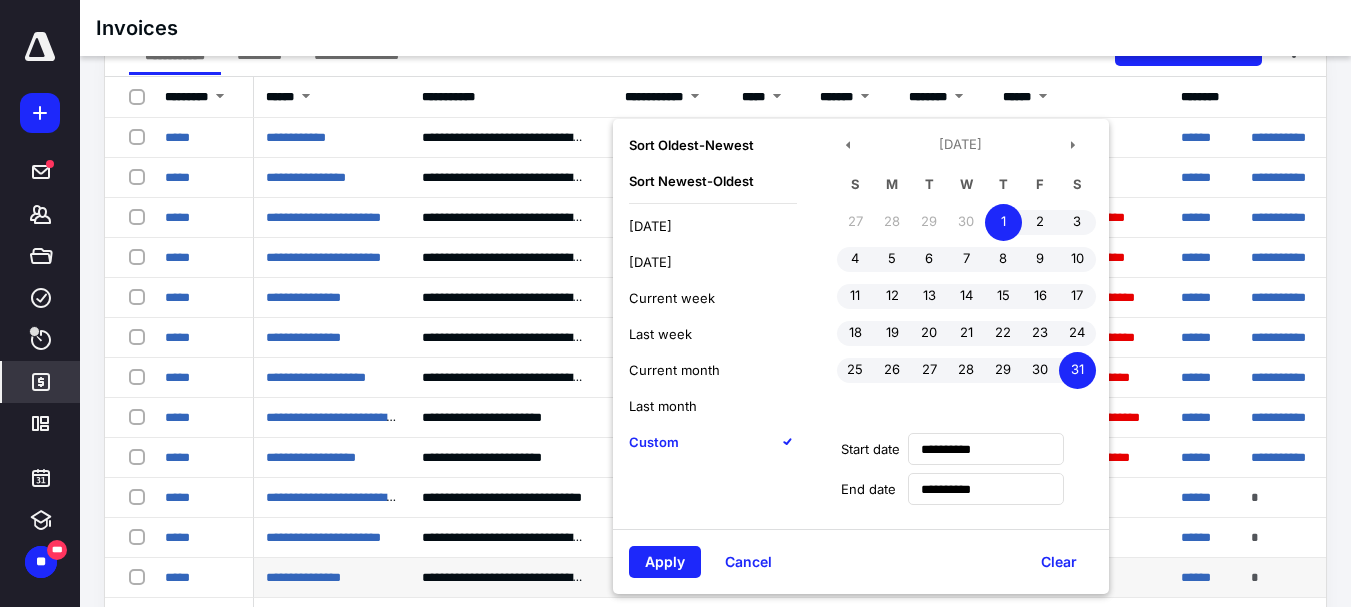 click on "Apply" at bounding box center [665, 562] 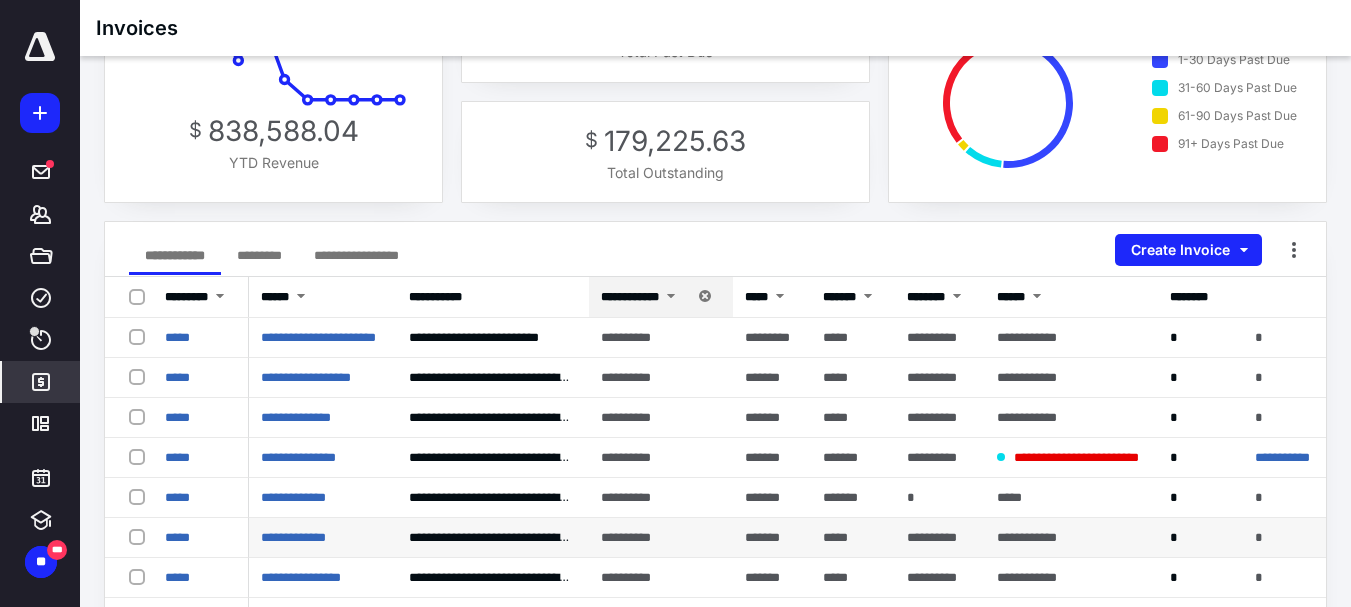 scroll, scrollTop: 0, scrollLeft: 0, axis: both 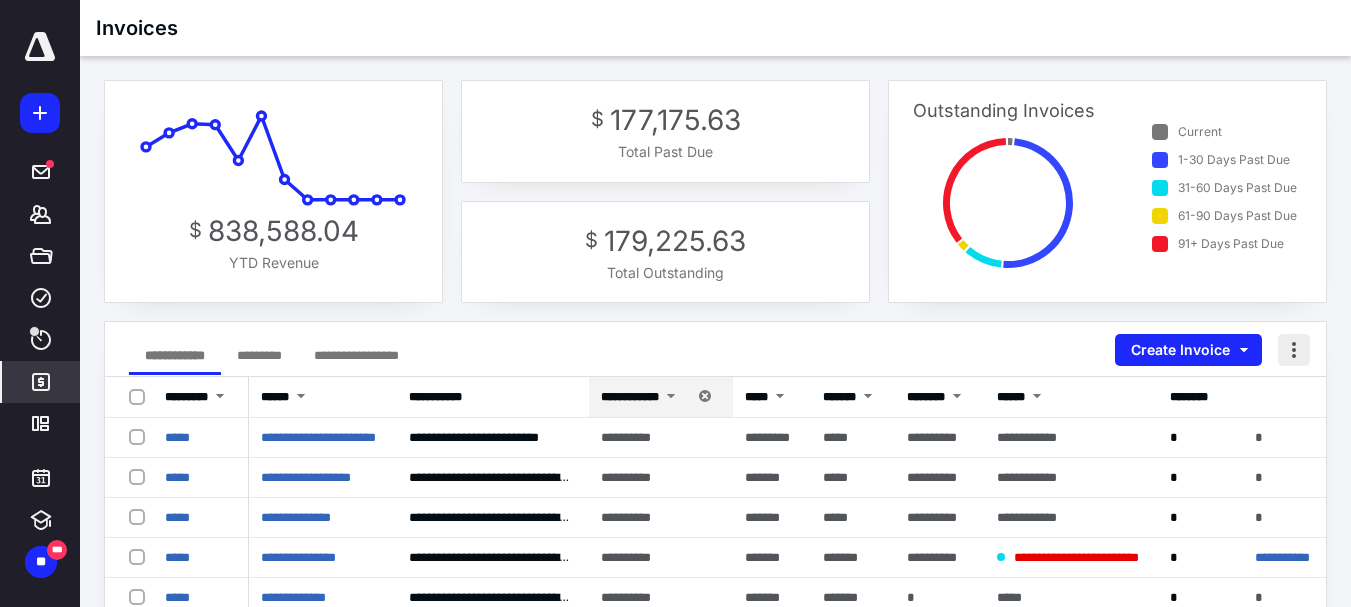 click at bounding box center [1294, 350] 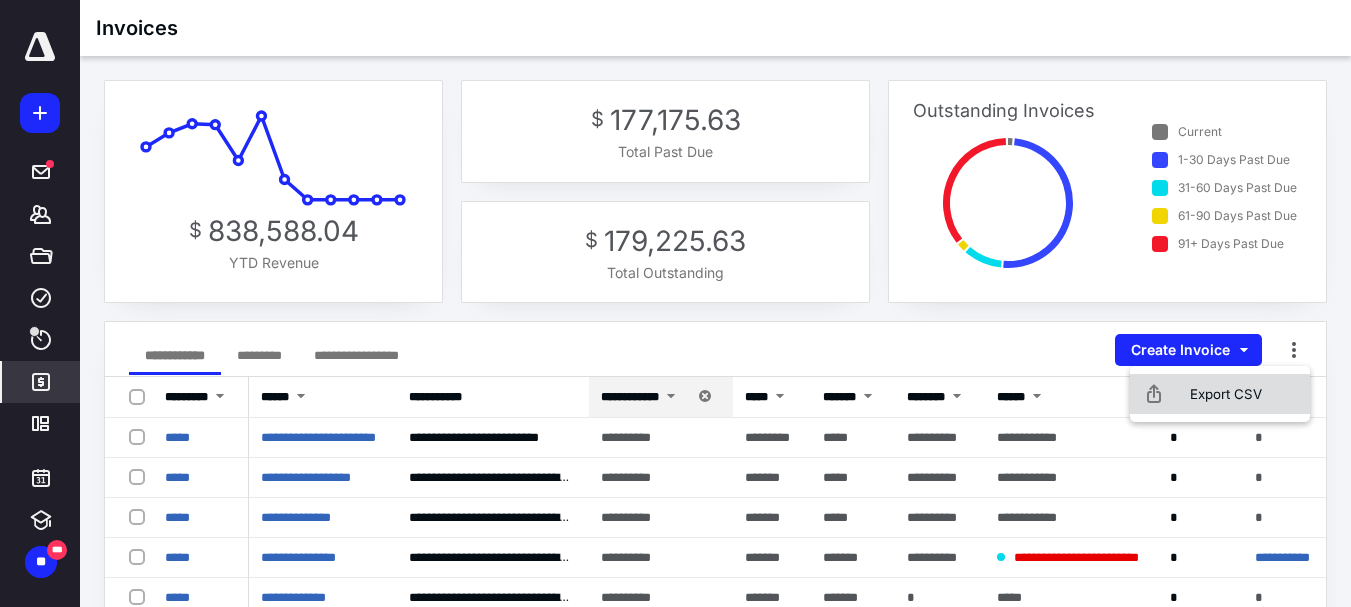 click on "Export CSV" at bounding box center (1220, 394) 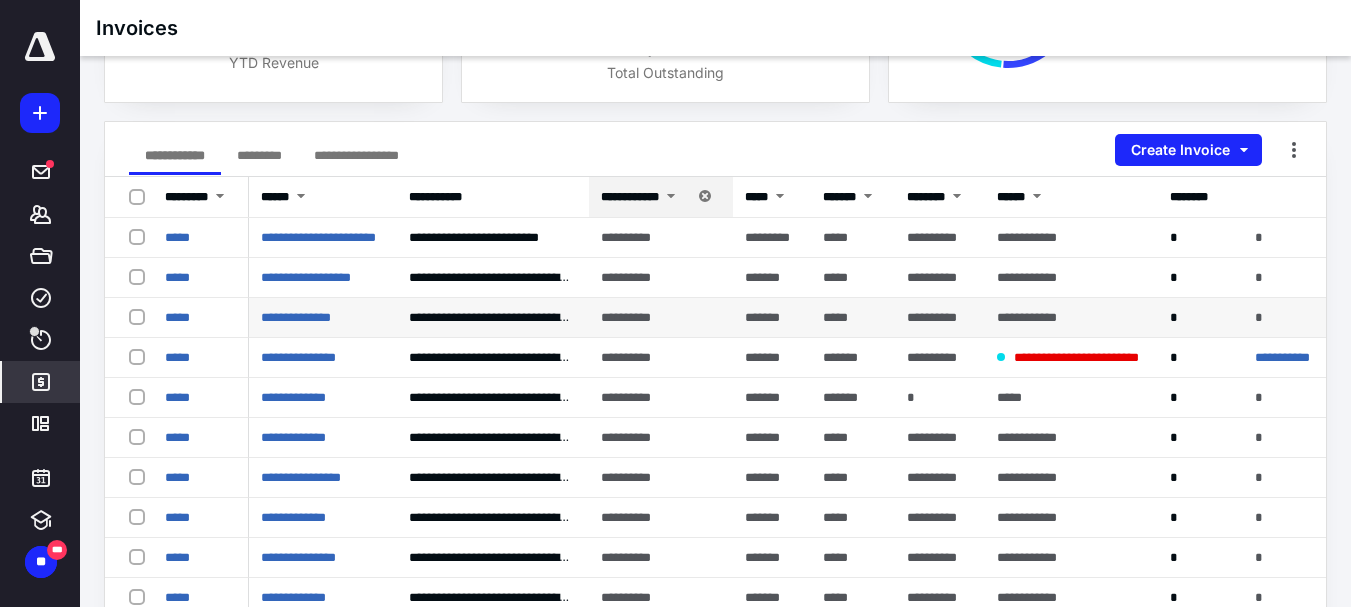 scroll, scrollTop: 100, scrollLeft: 0, axis: vertical 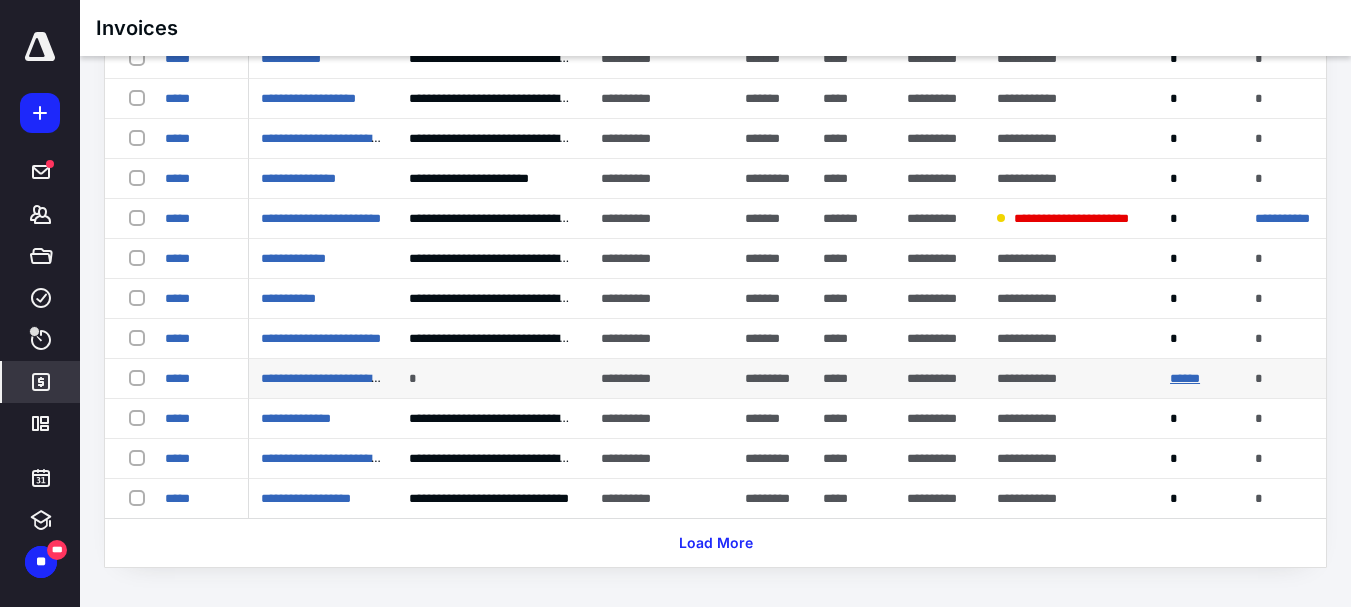 click on "******" at bounding box center [1185, 378] 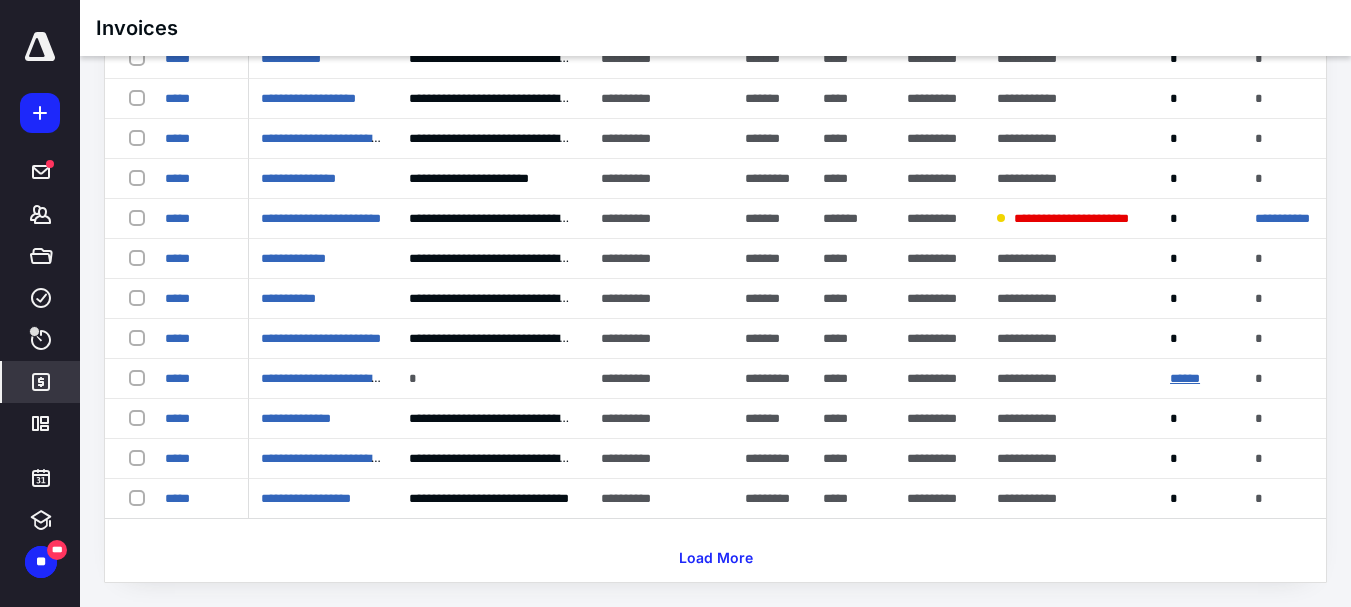 scroll, scrollTop: 0, scrollLeft: 0, axis: both 